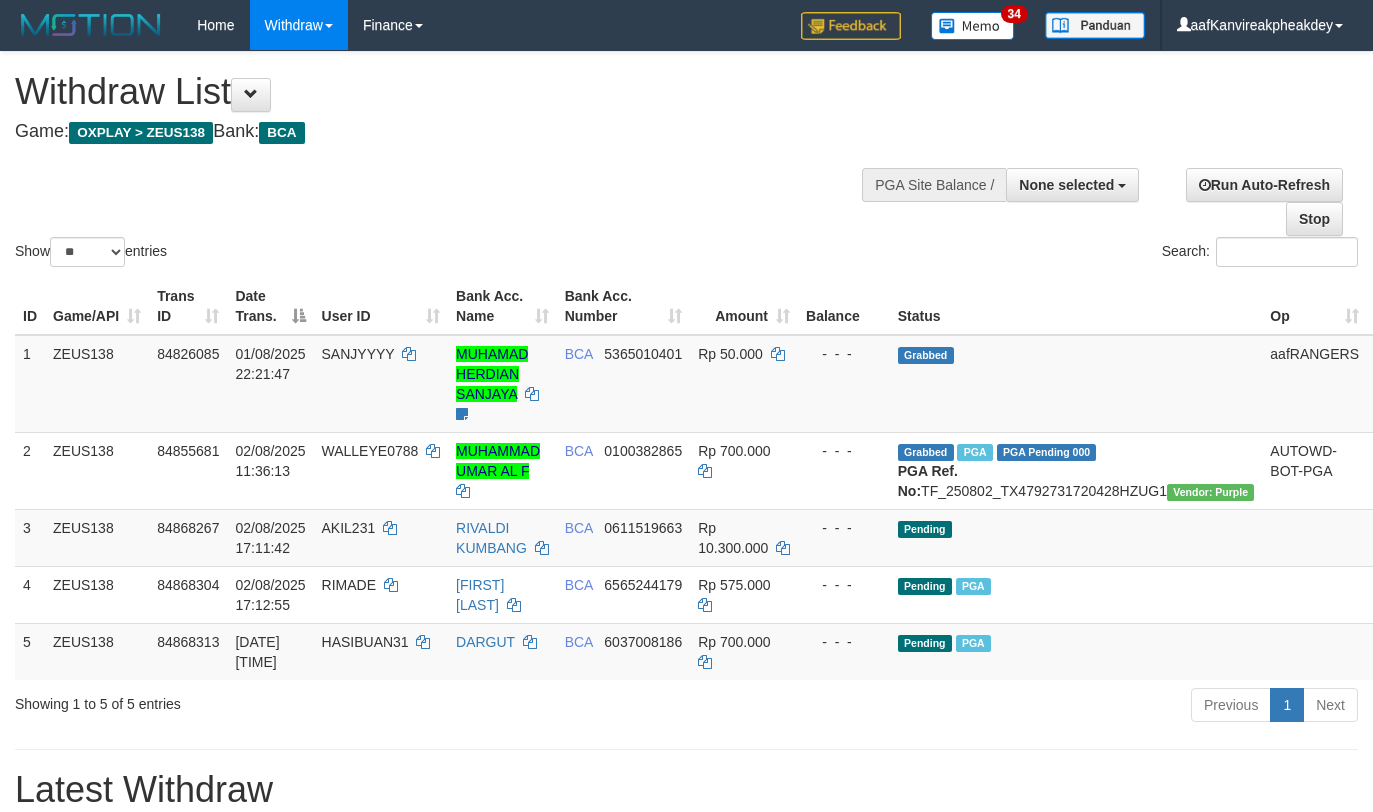 select 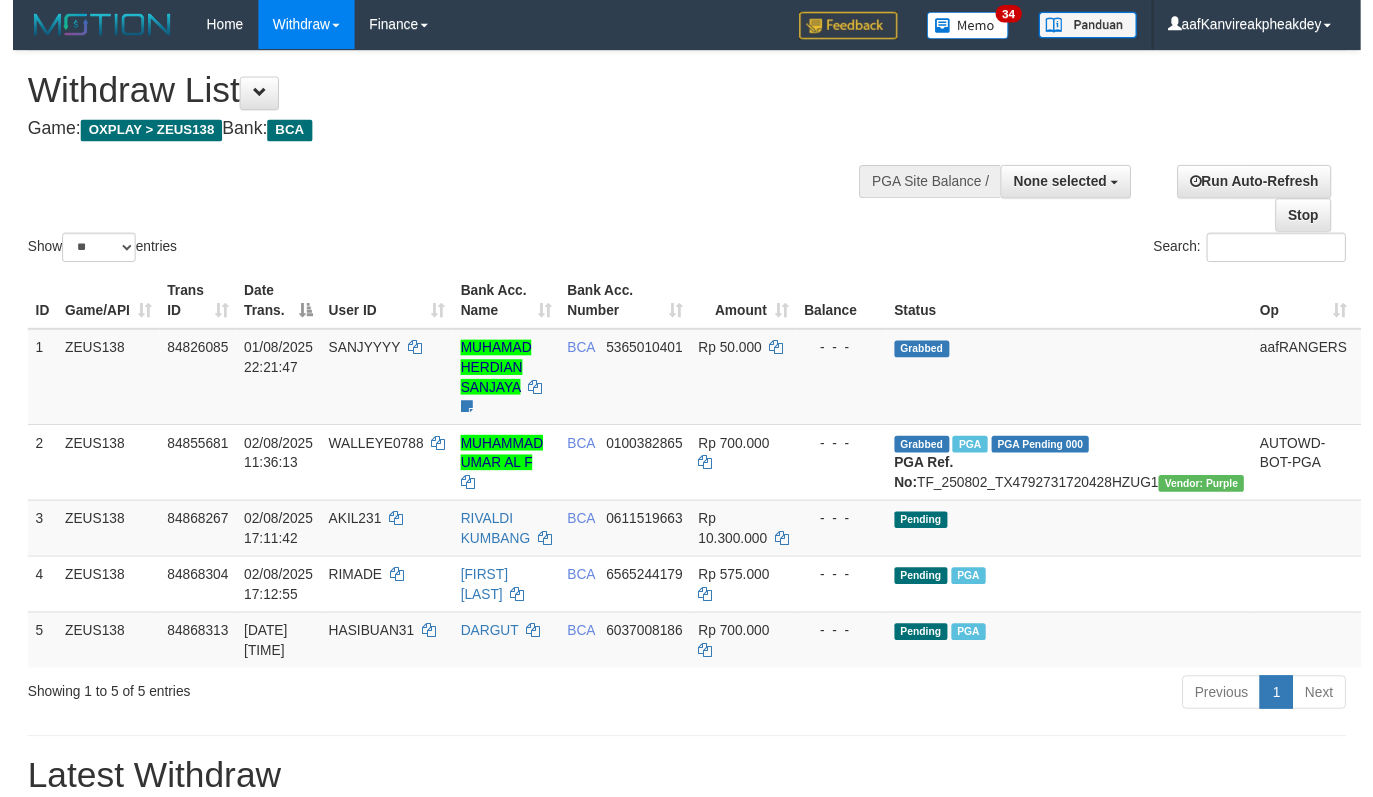scroll, scrollTop: 267, scrollLeft: 0, axis: vertical 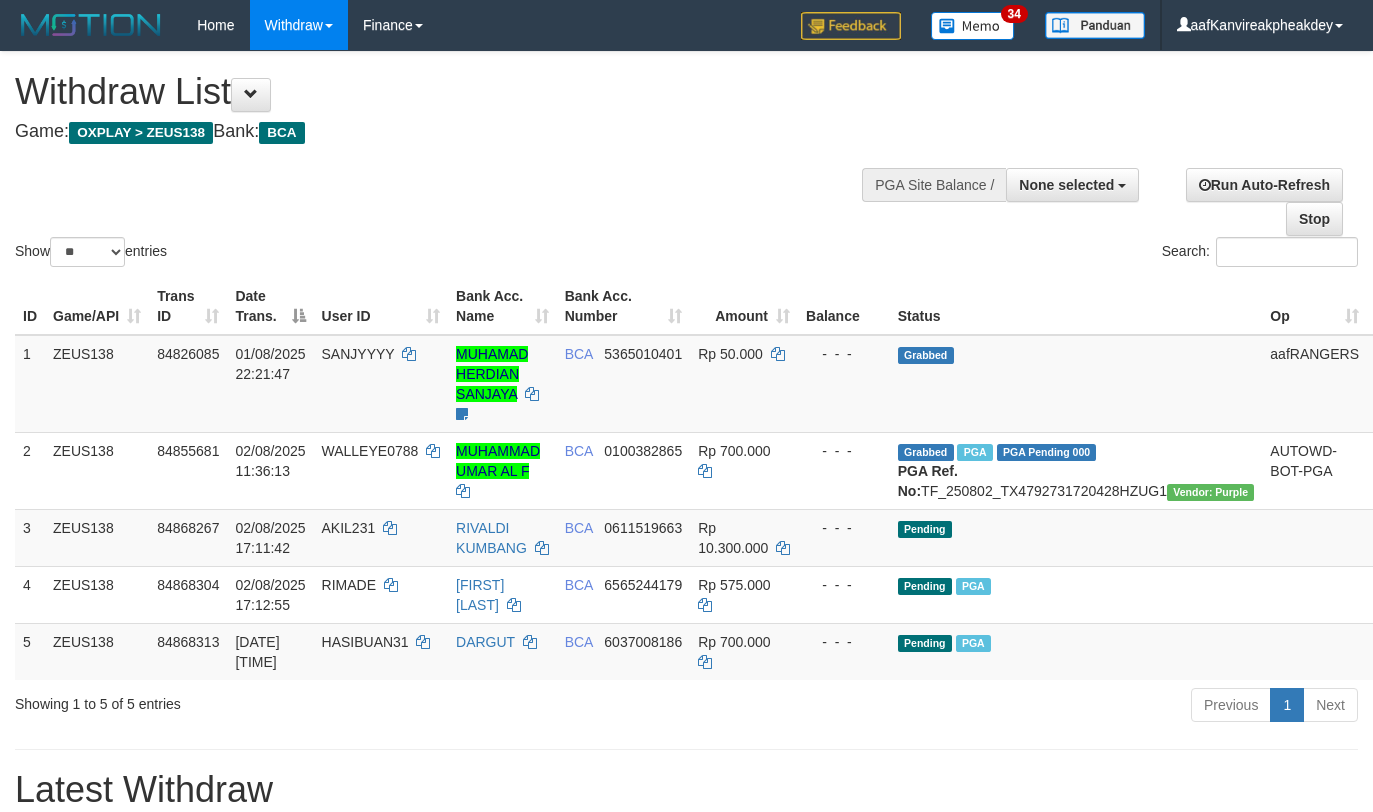 select 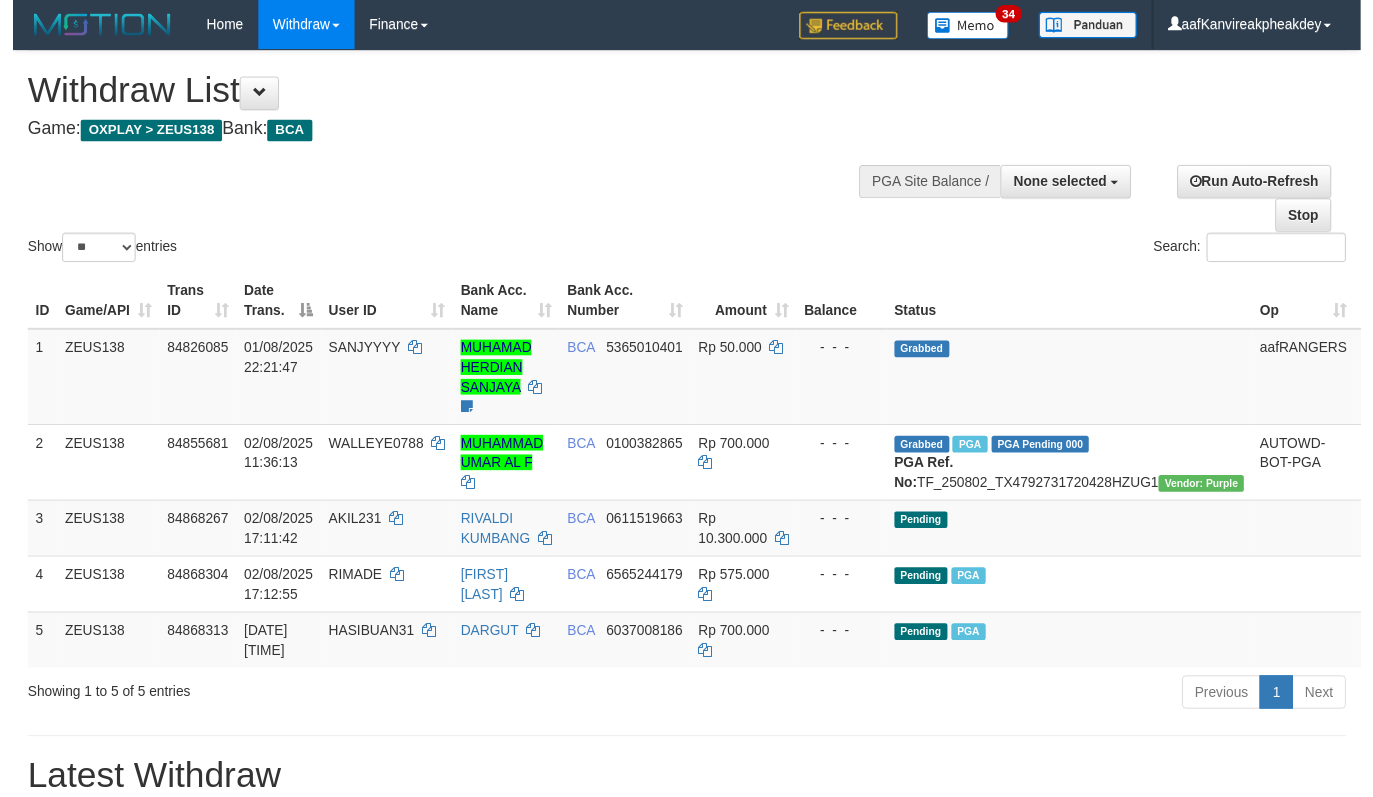 scroll, scrollTop: 267, scrollLeft: 0, axis: vertical 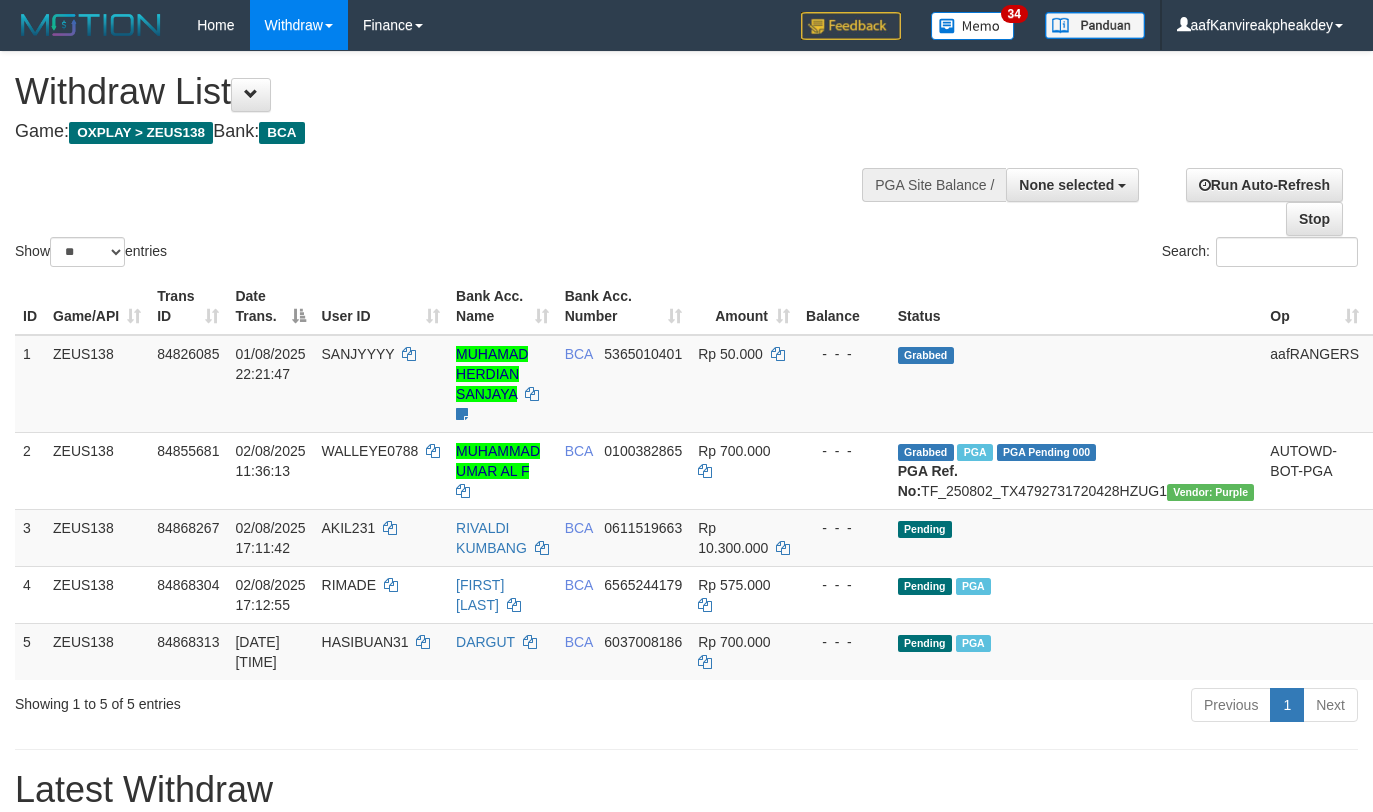 select 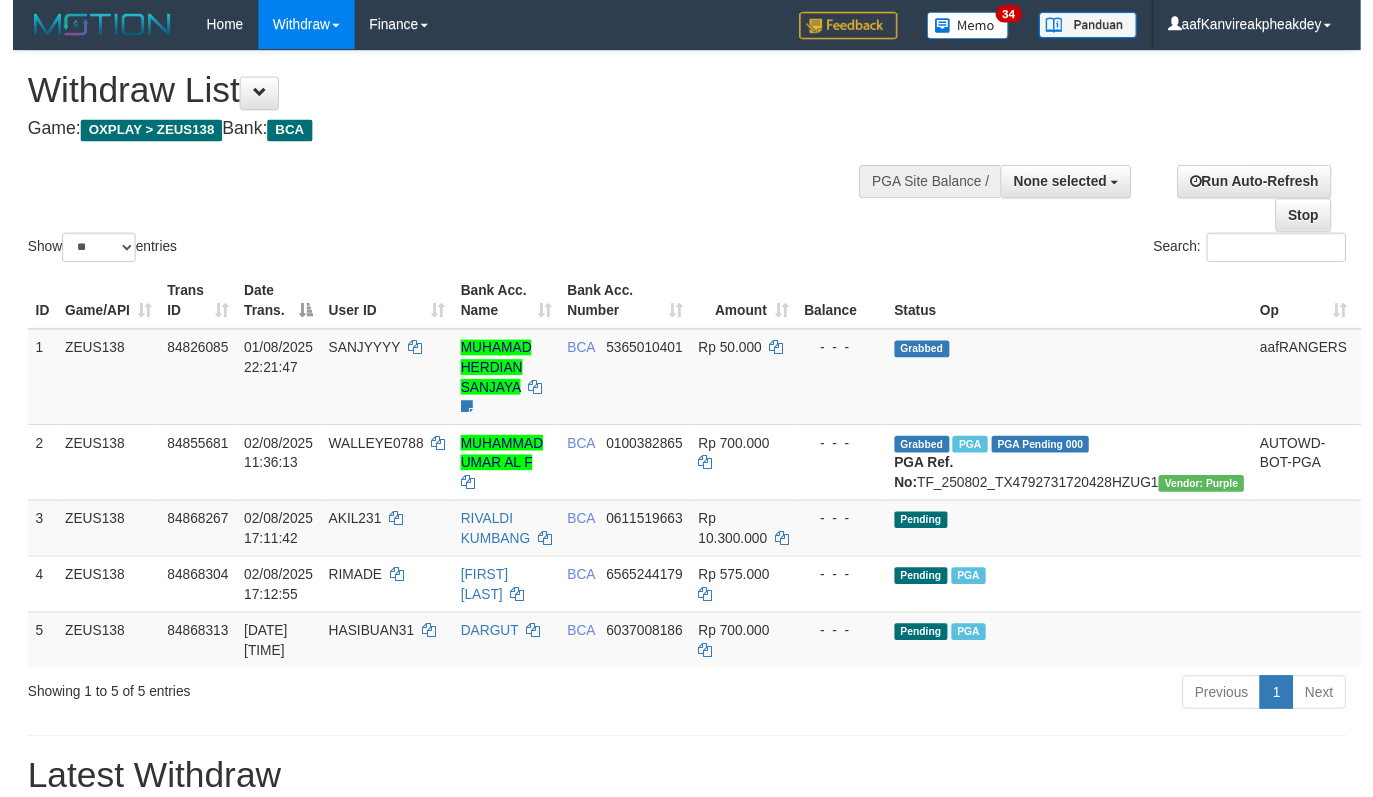 scroll, scrollTop: 267, scrollLeft: 0, axis: vertical 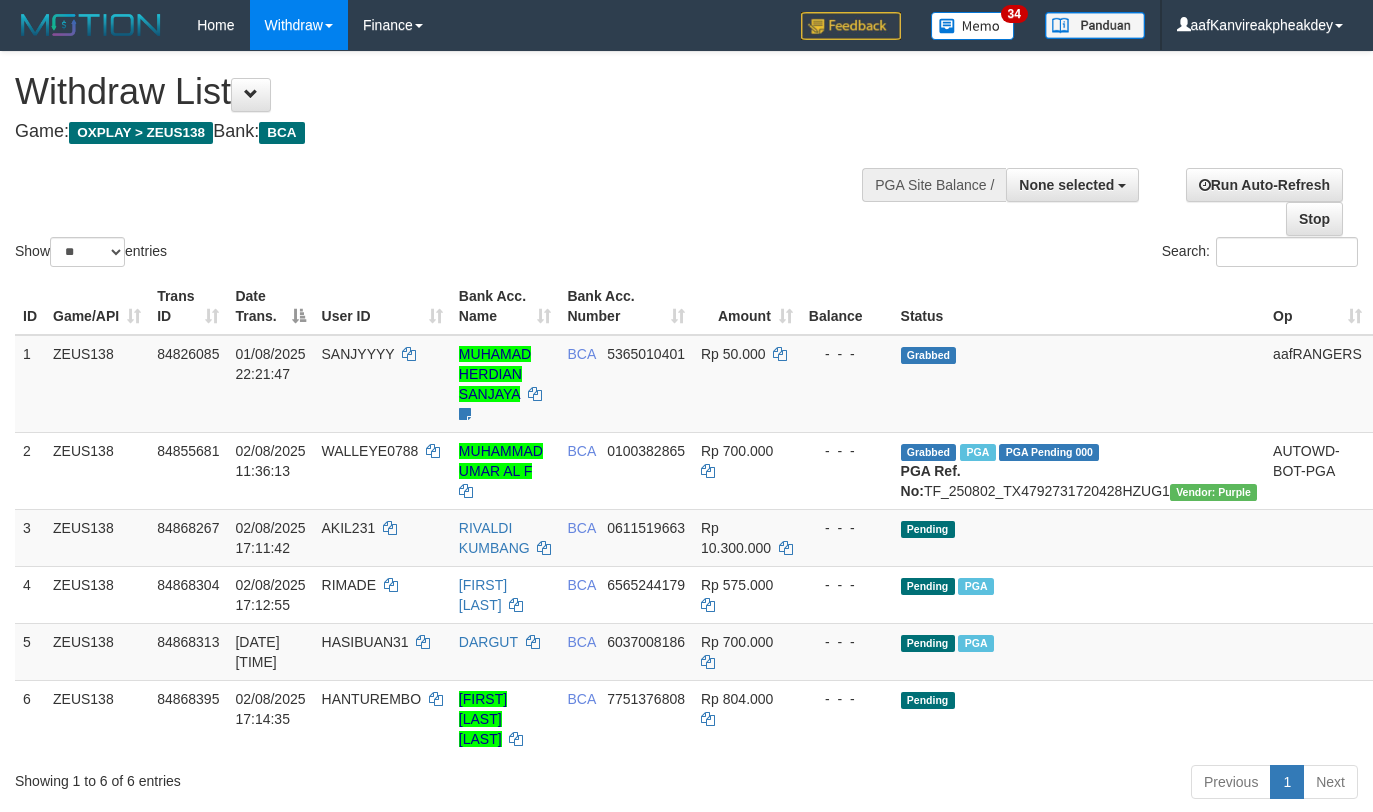 select 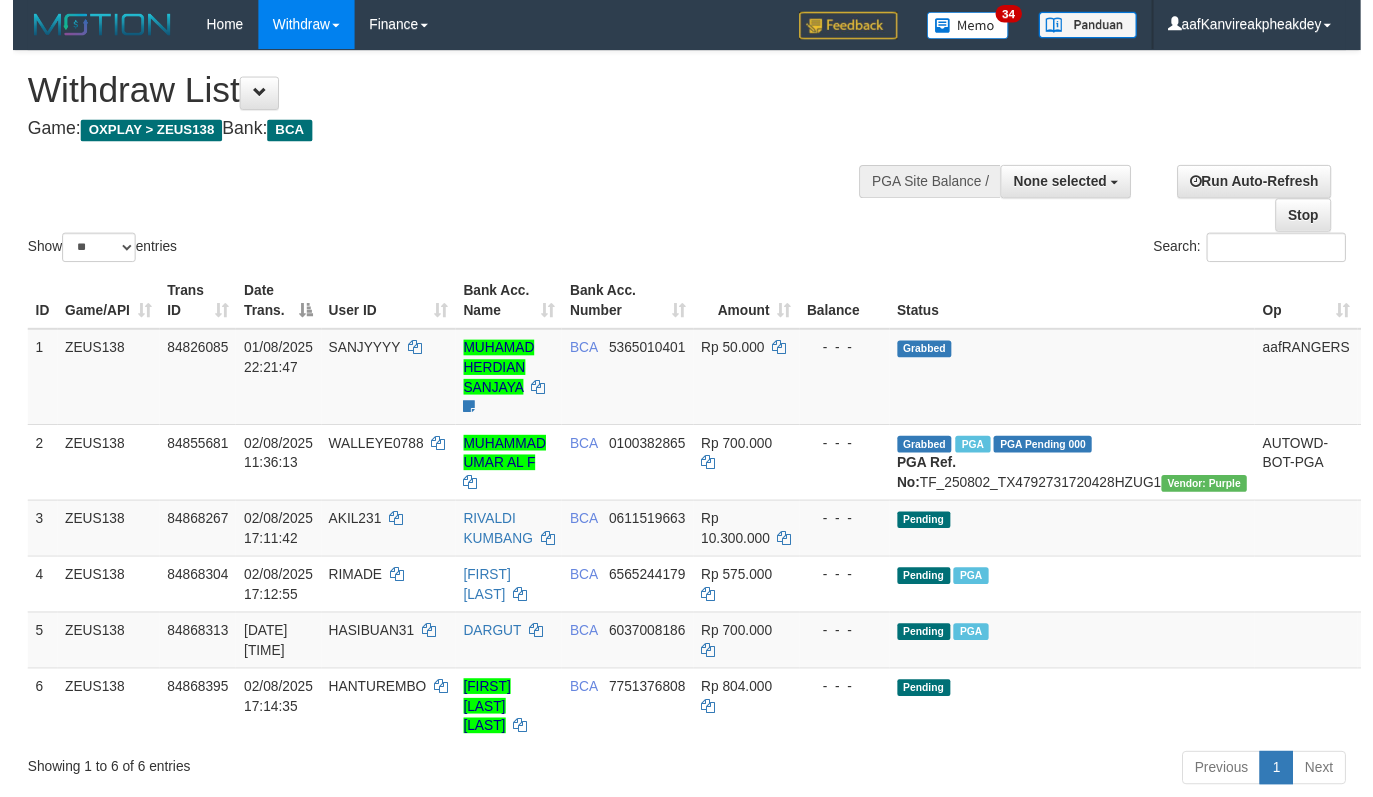 scroll, scrollTop: 267, scrollLeft: 0, axis: vertical 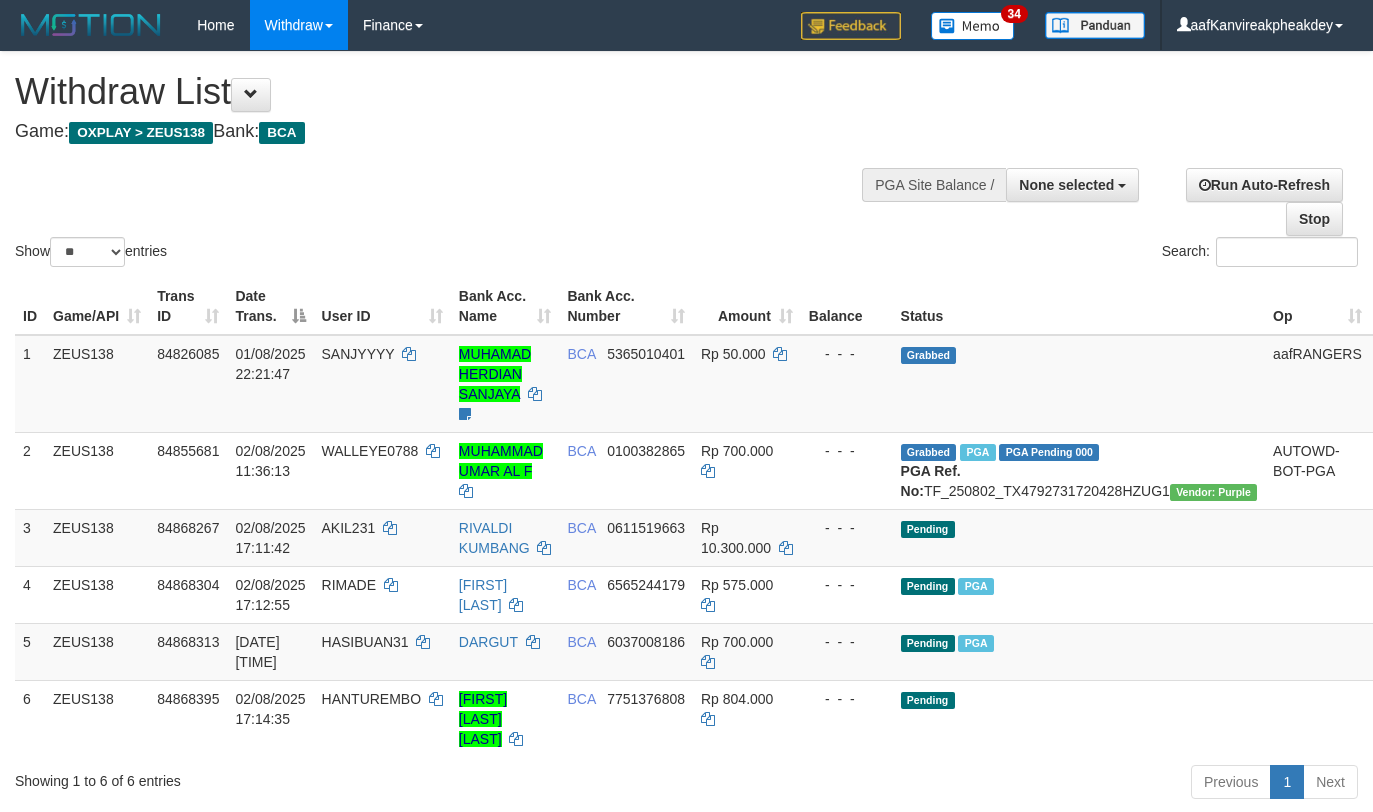 select 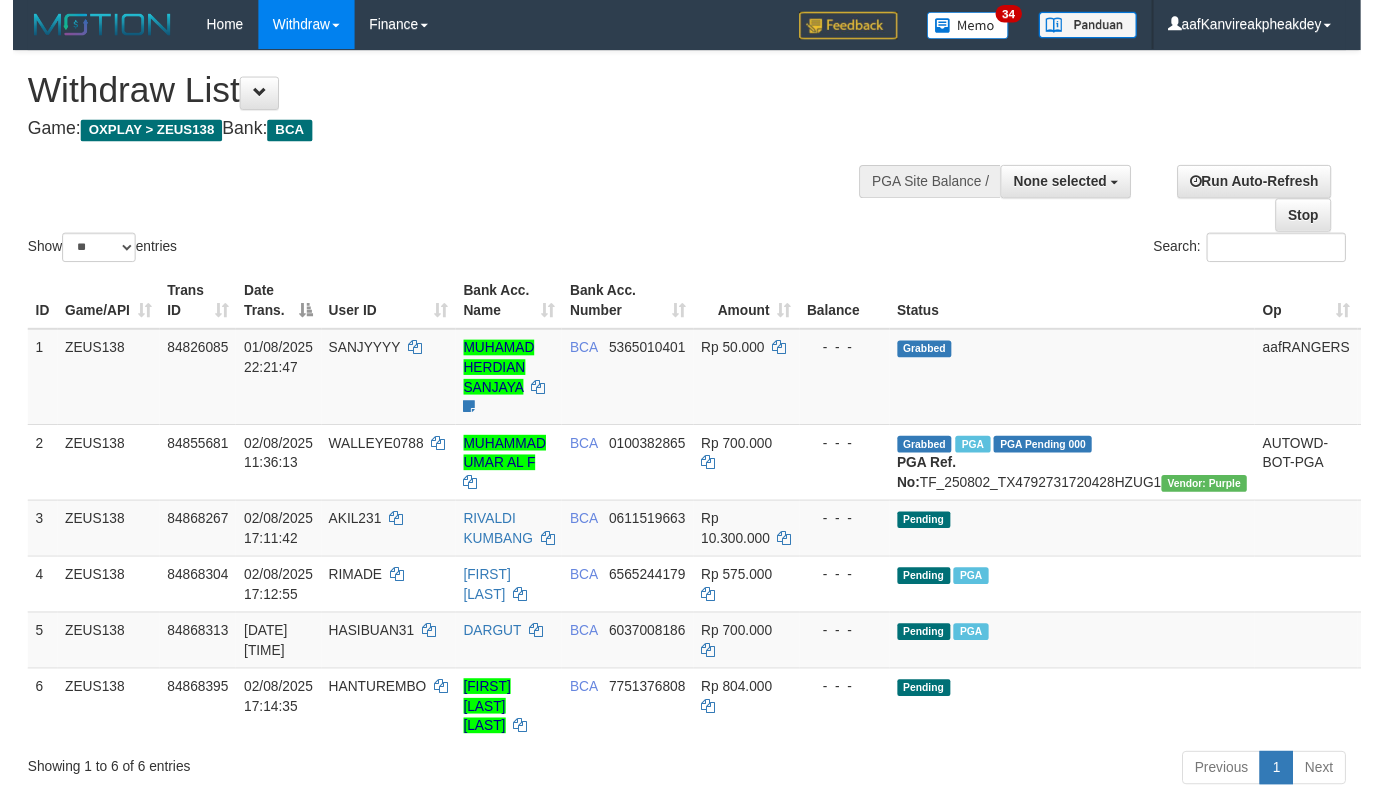 scroll, scrollTop: 267, scrollLeft: 0, axis: vertical 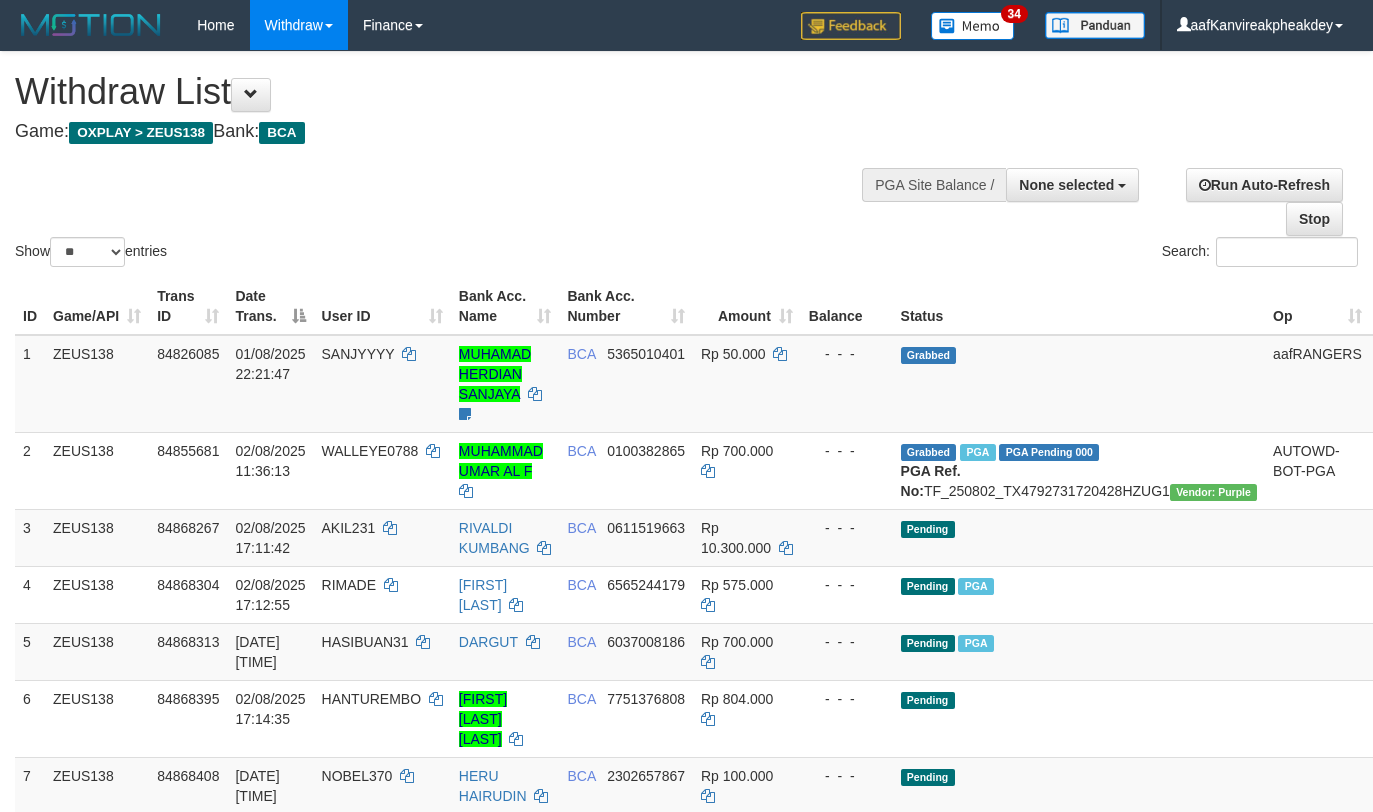 select 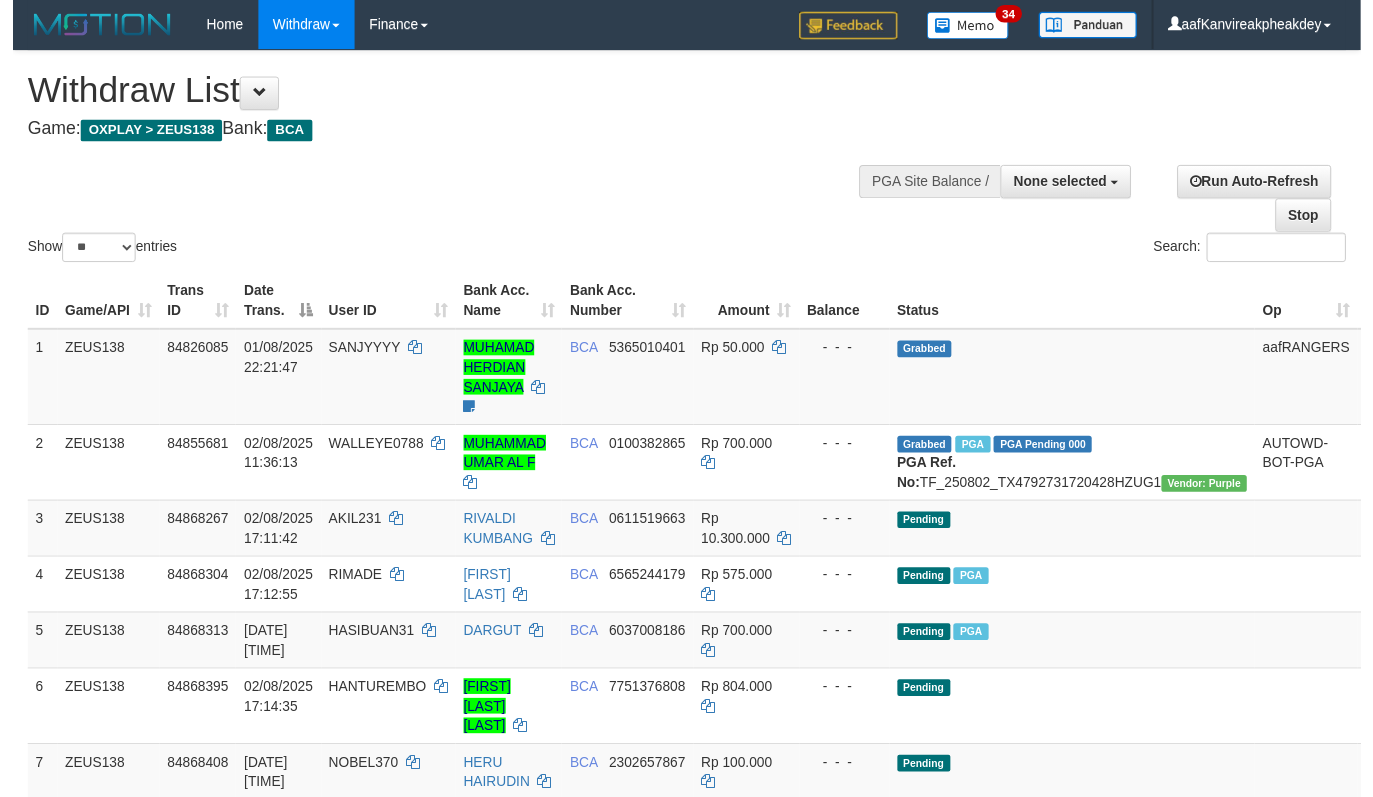 scroll, scrollTop: 267, scrollLeft: 0, axis: vertical 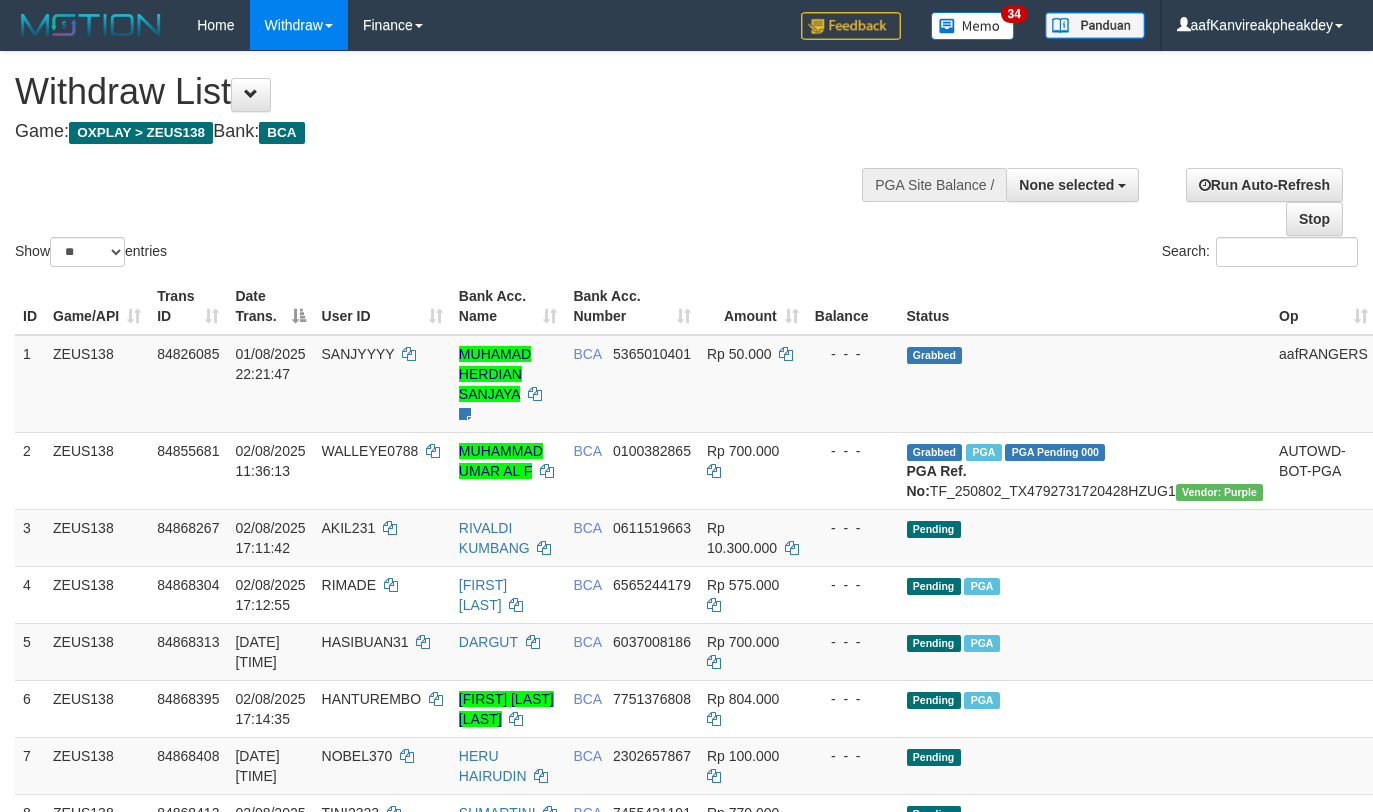 select 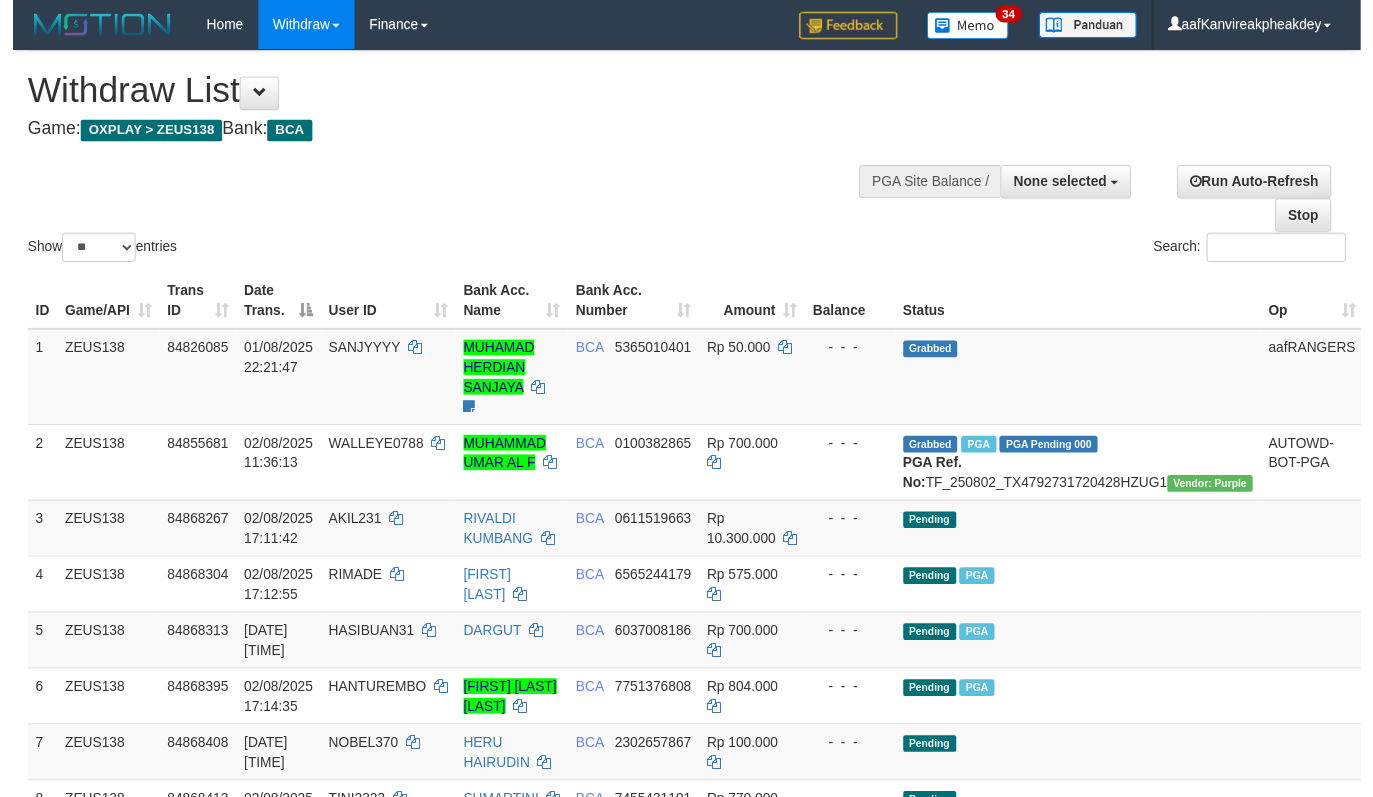 scroll, scrollTop: 267, scrollLeft: 0, axis: vertical 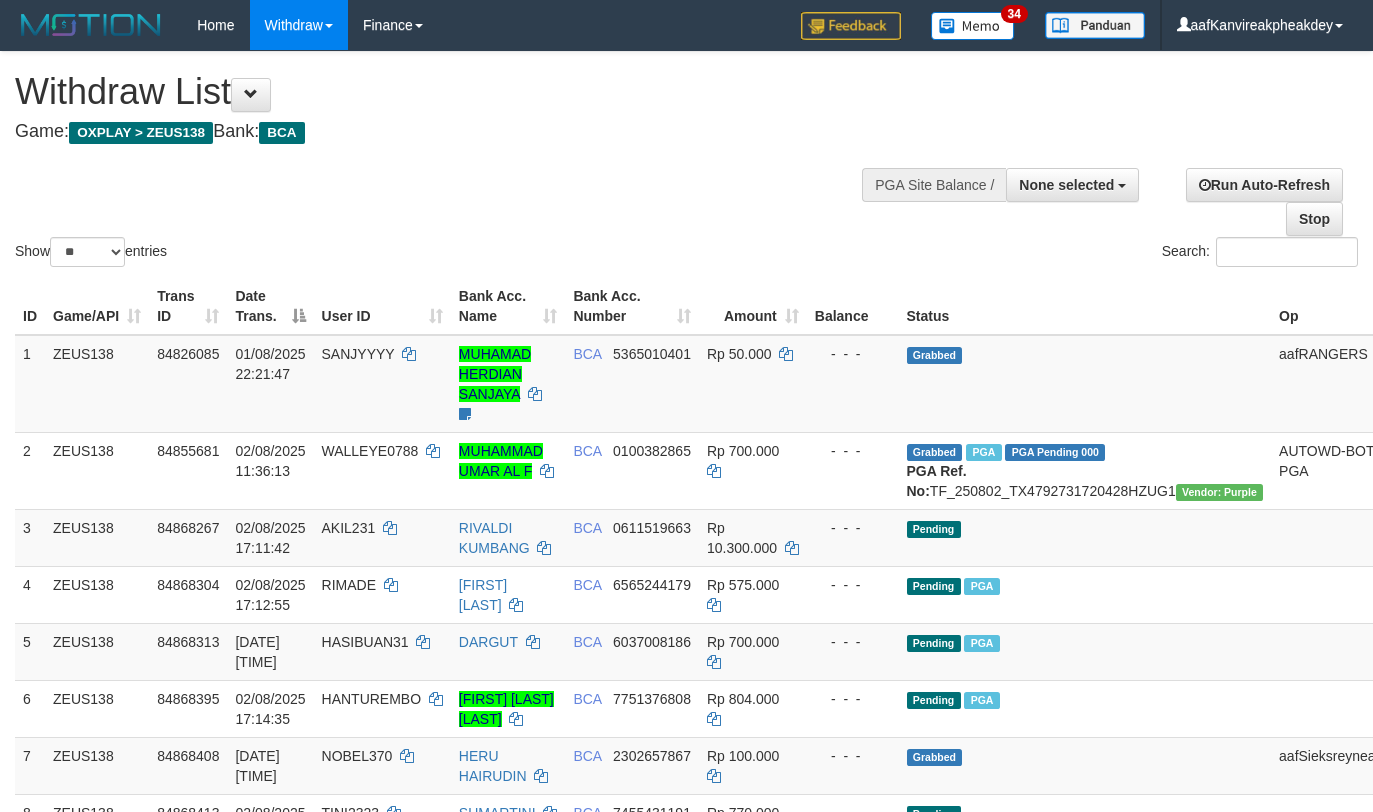 select 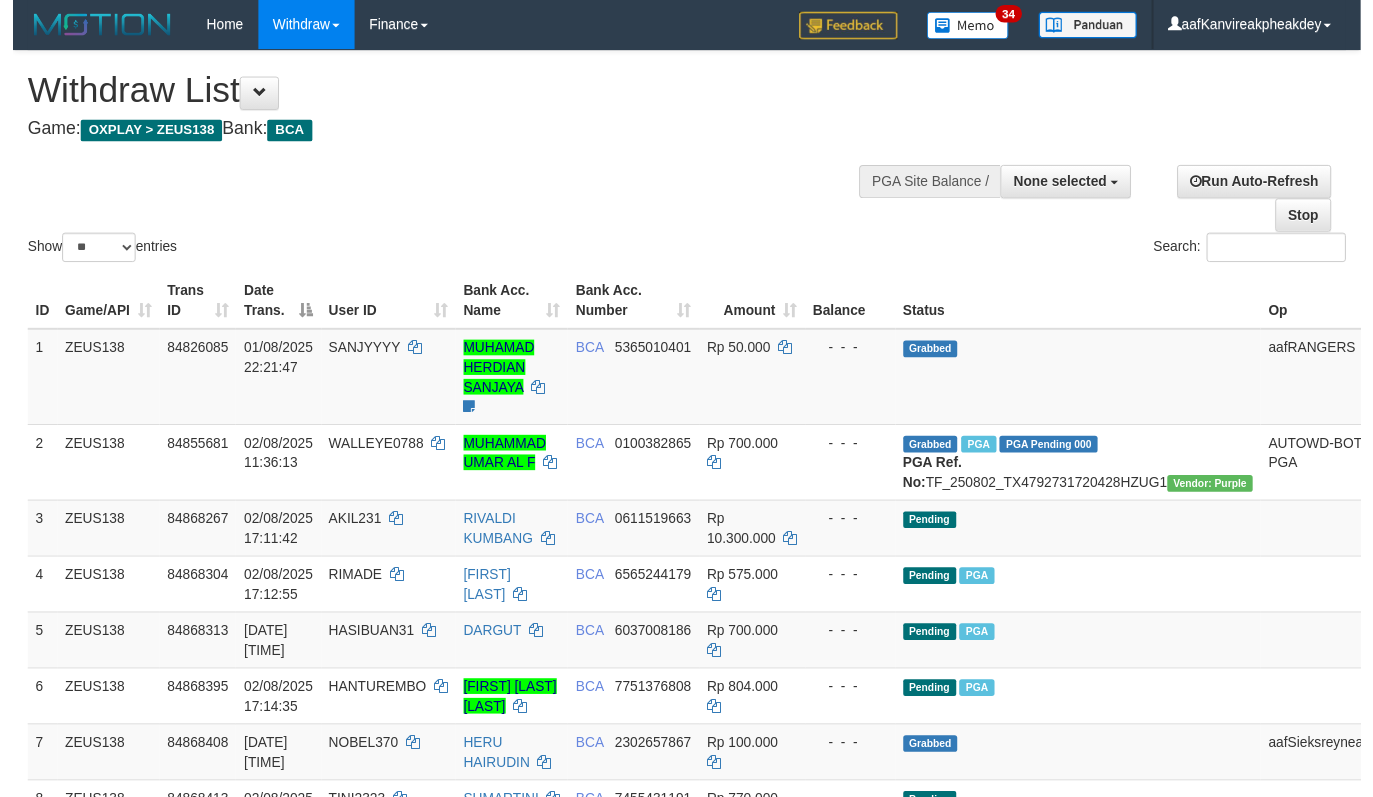 scroll, scrollTop: 267, scrollLeft: 0, axis: vertical 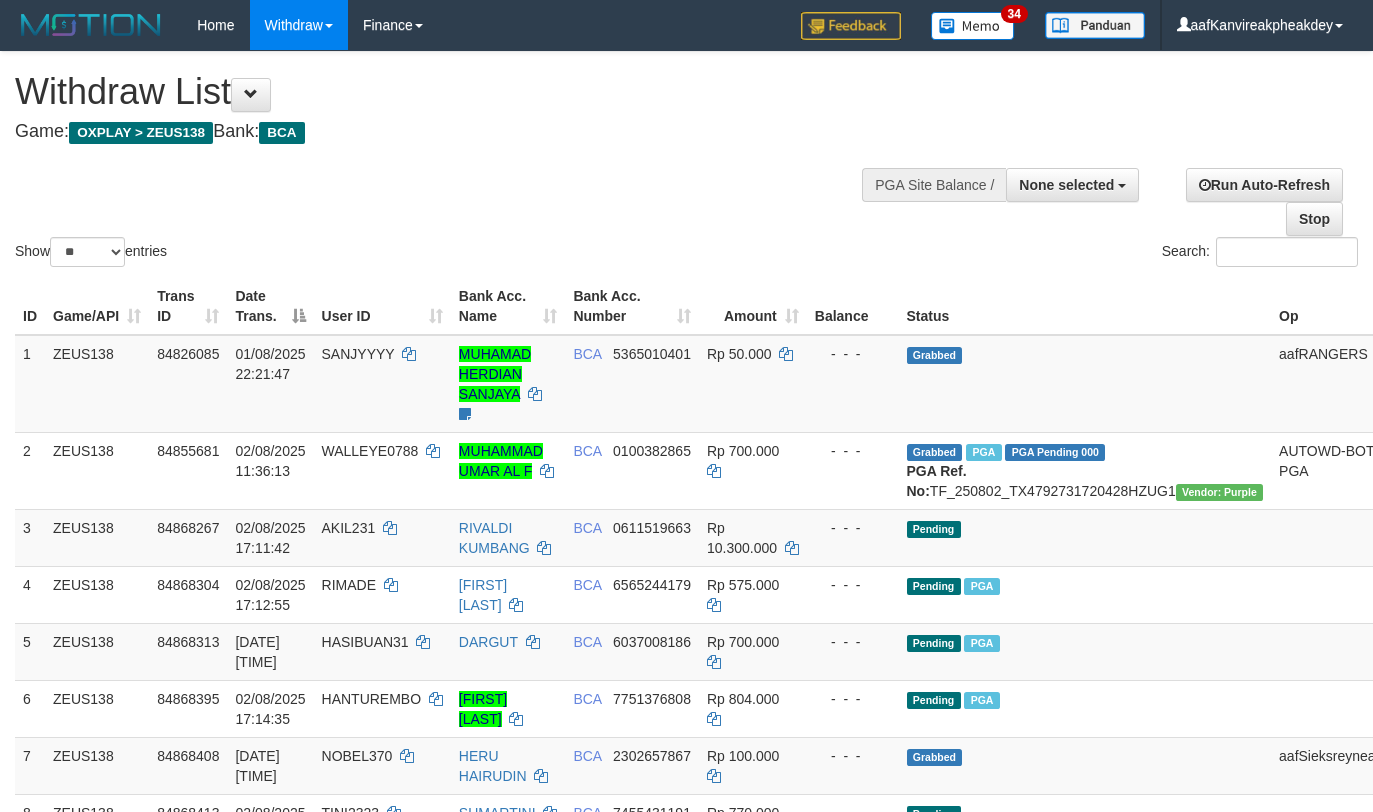 select 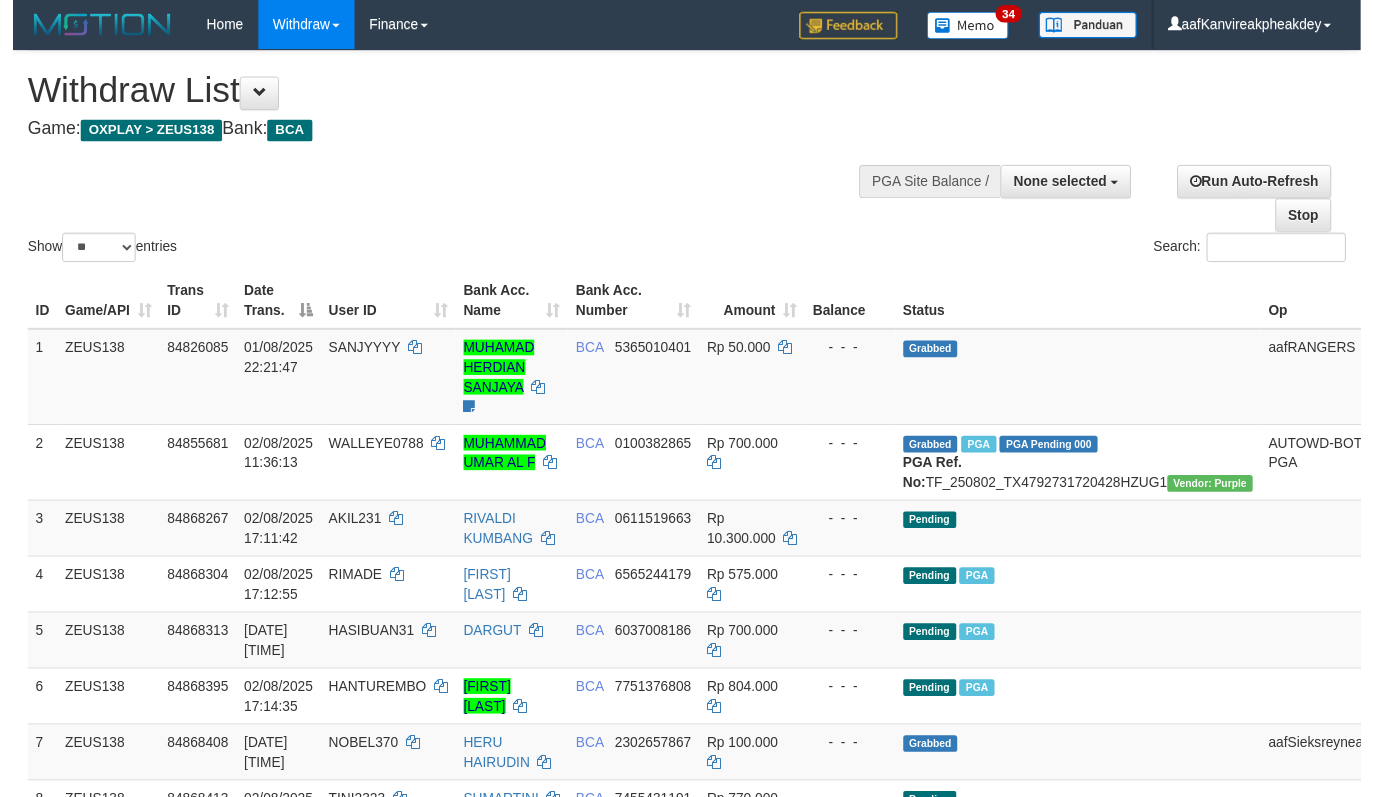 scroll, scrollTop: 267, scrollLeft: 0, axis: vertical 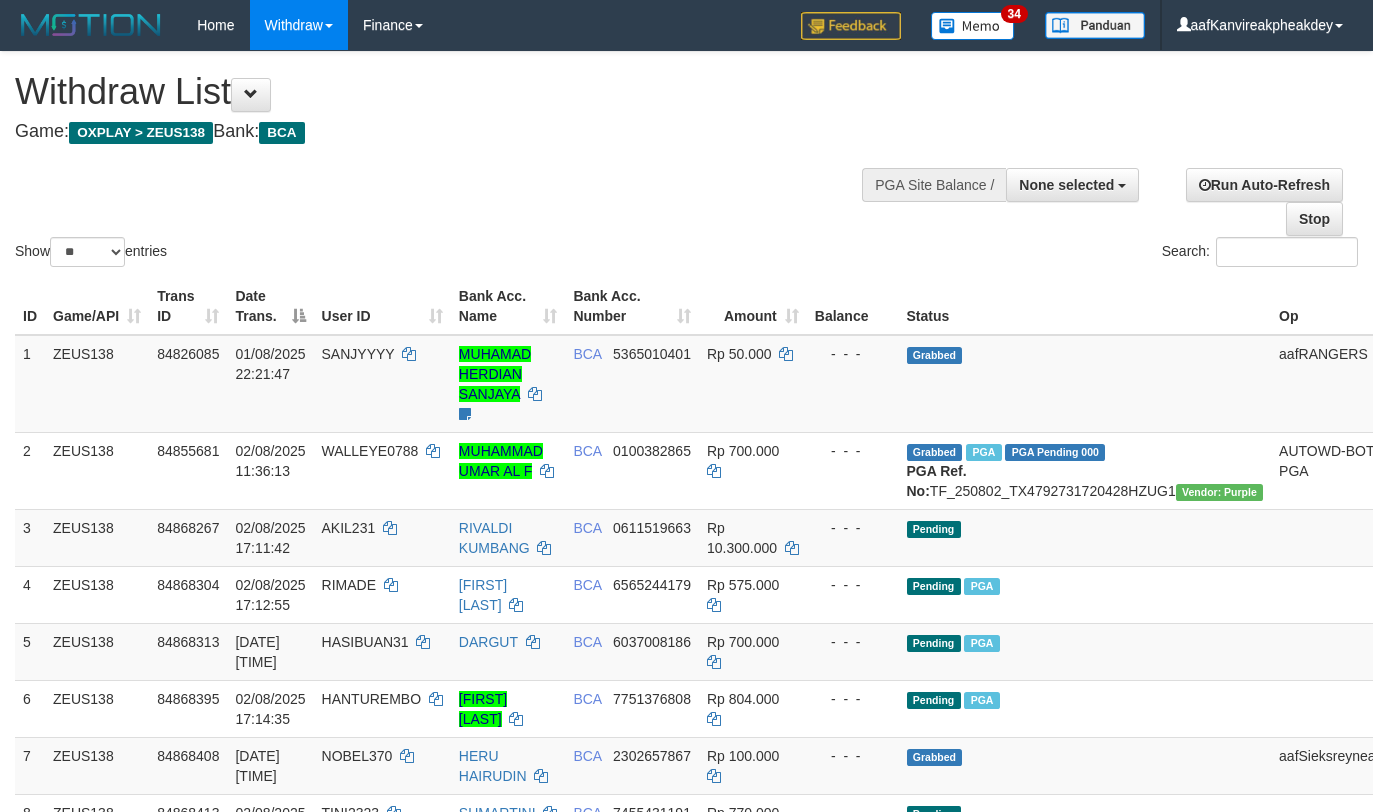 select 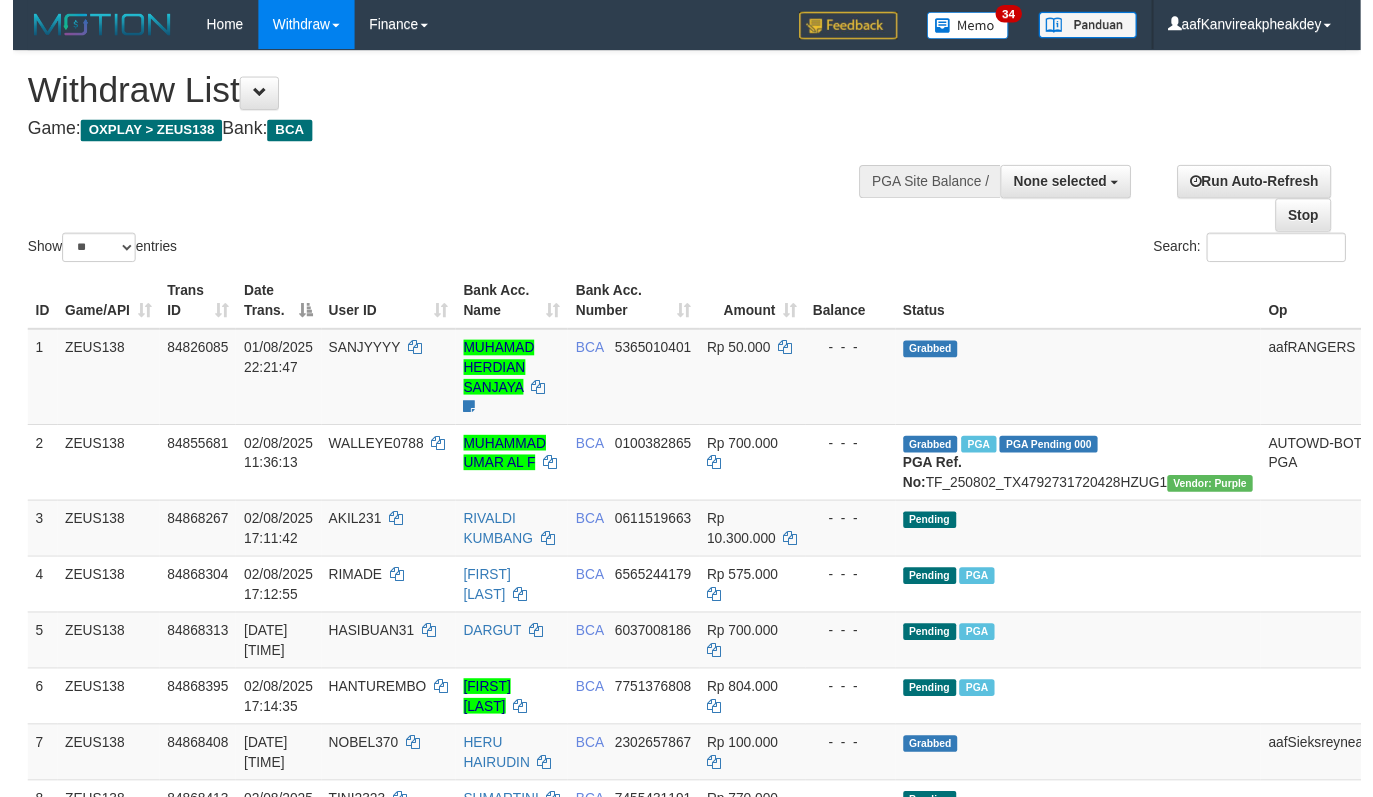 scroll, scrollTop: 267, scrollLeft: 0, axis: vertical 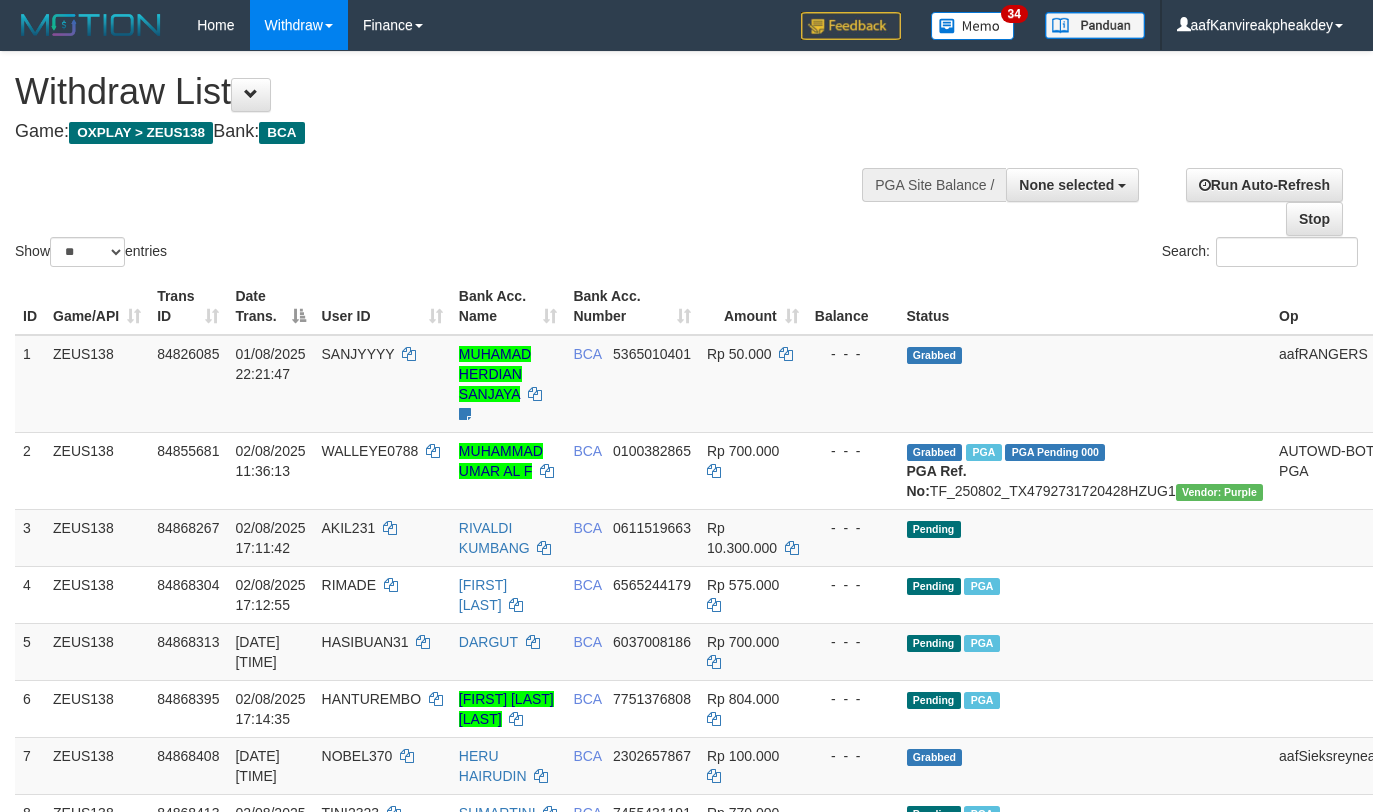select 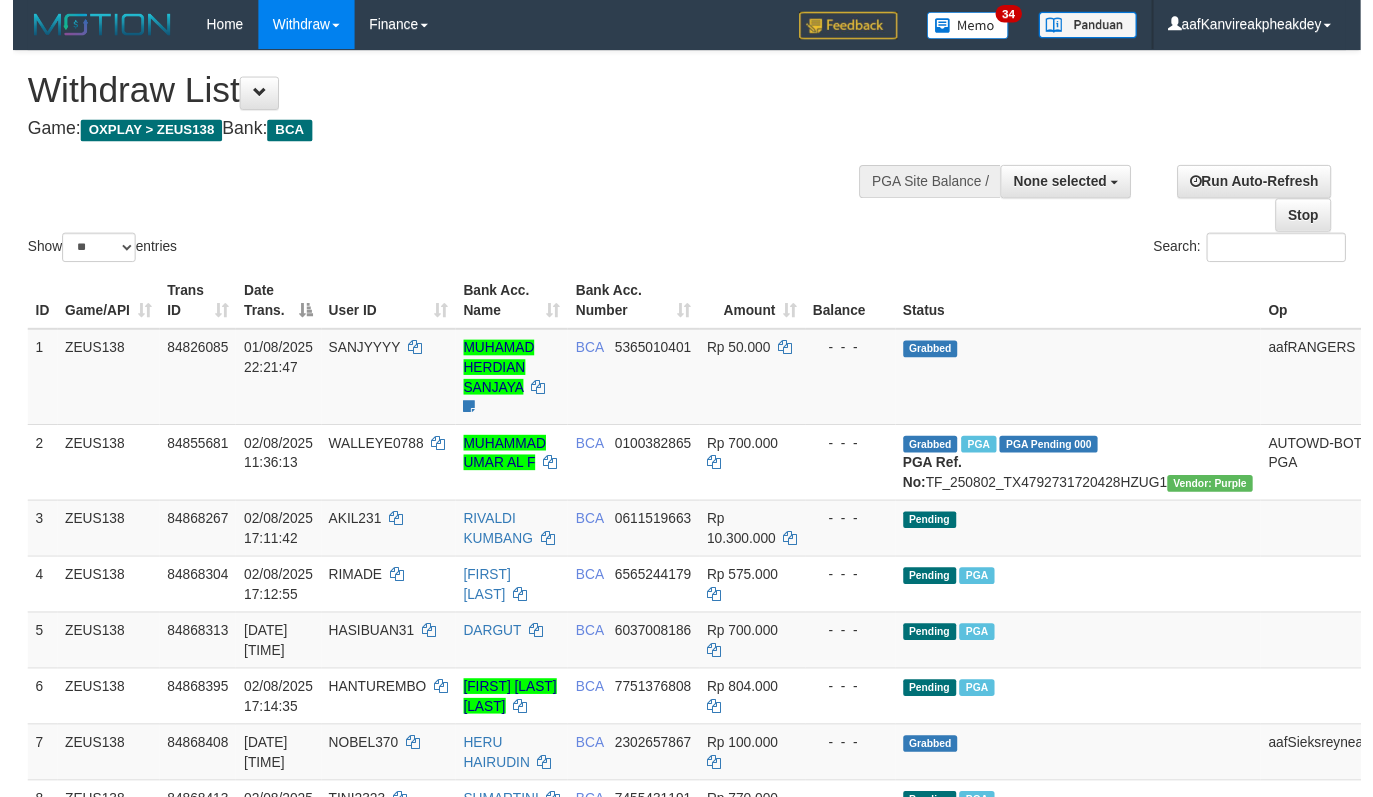 scroll, scrollTop: 267, scrollLeft: 0, axis: vertical 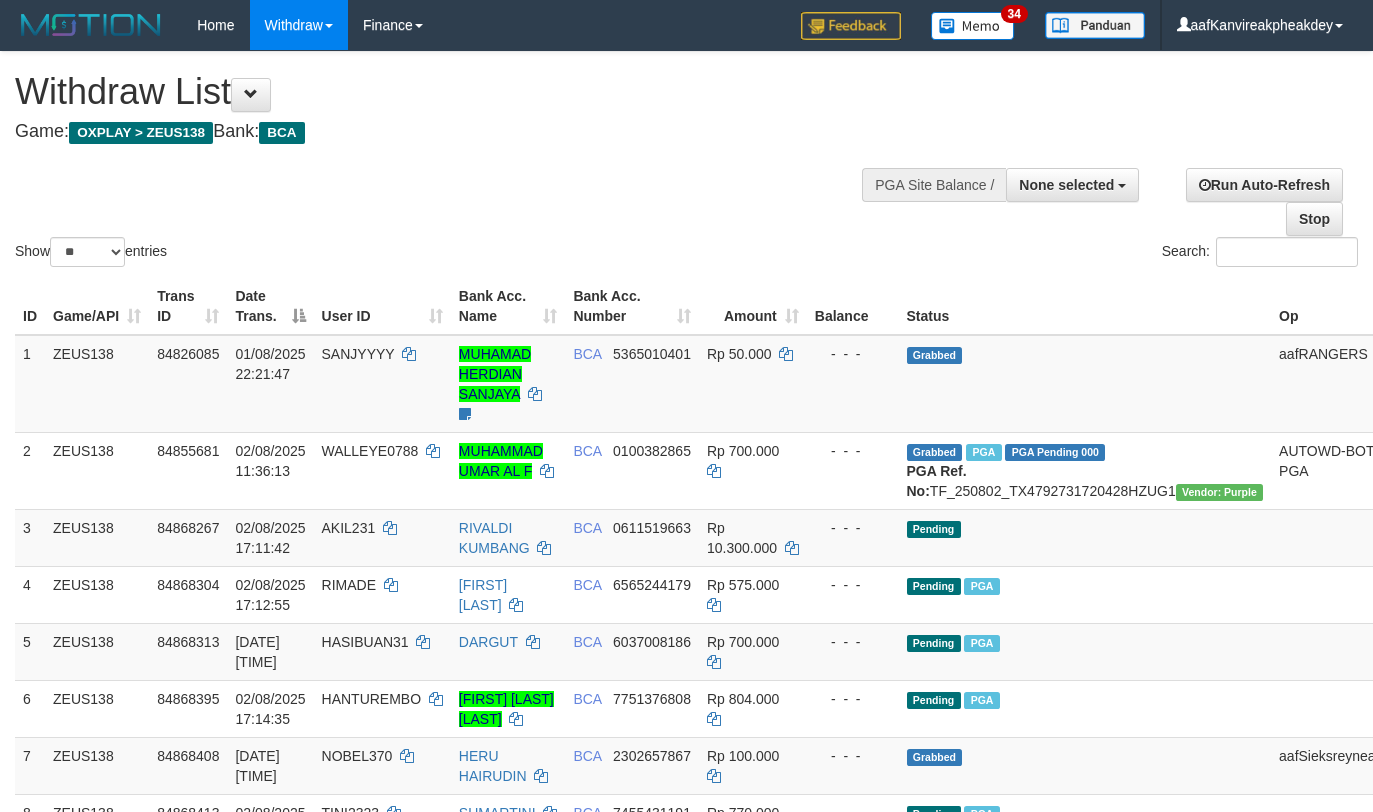 select 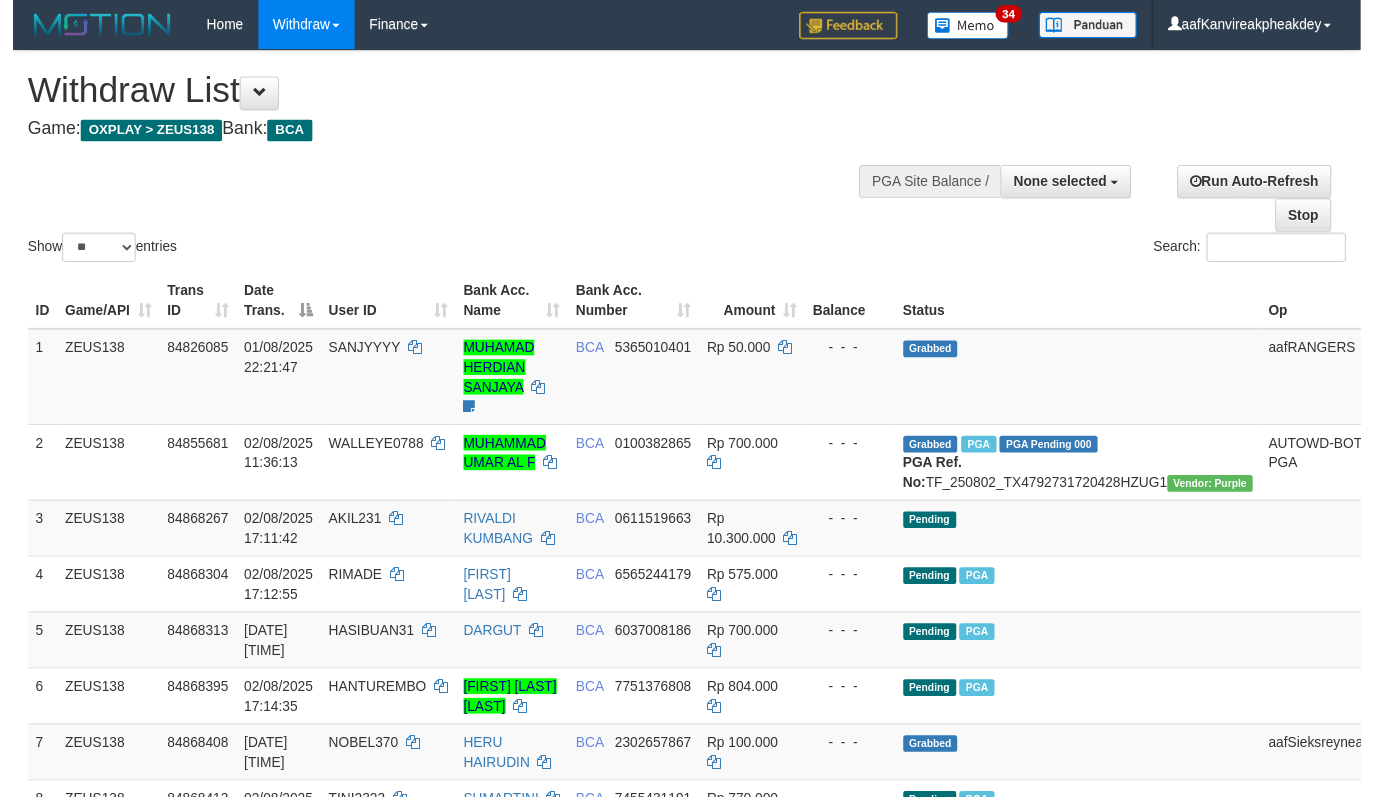 scroll, scrollTop: 267, scrollLeft: 0, axis: vertical 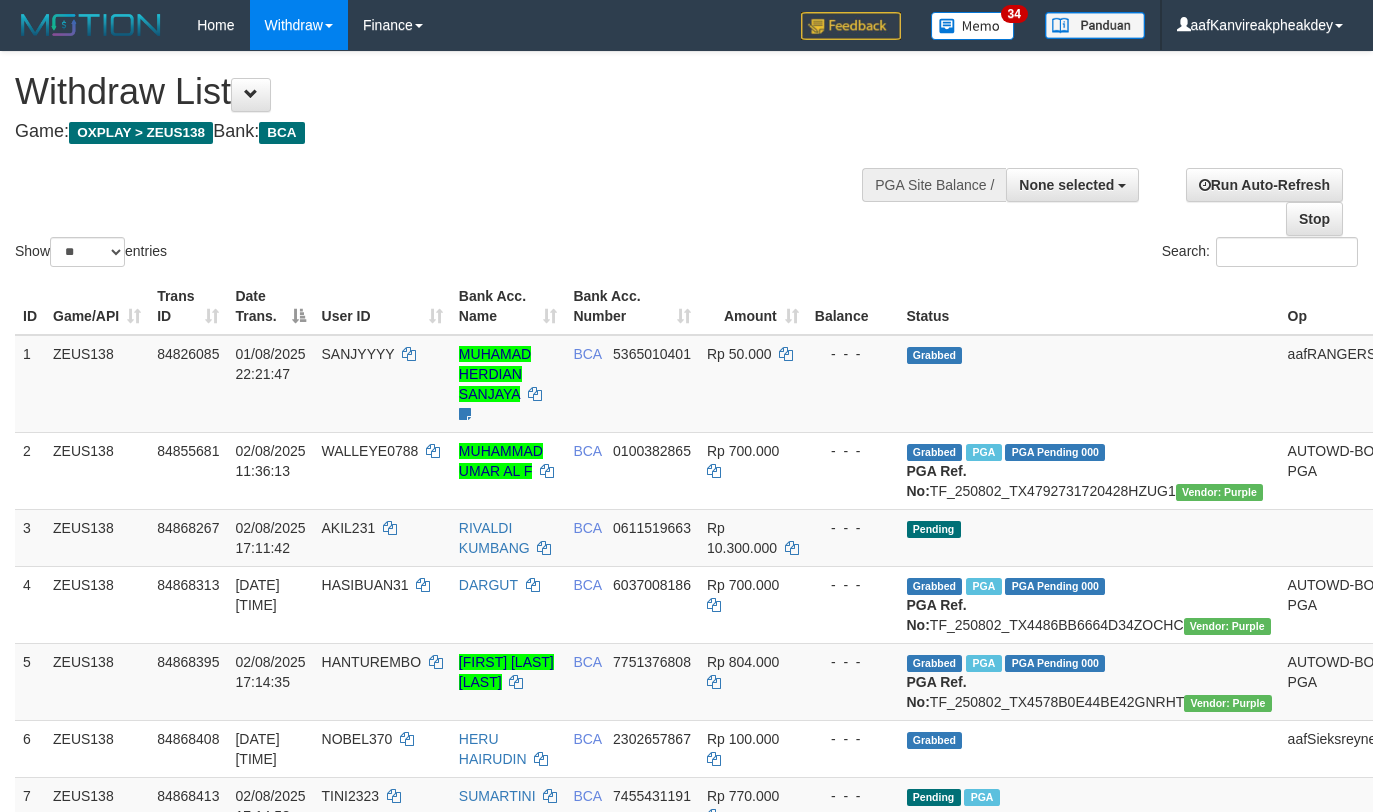select 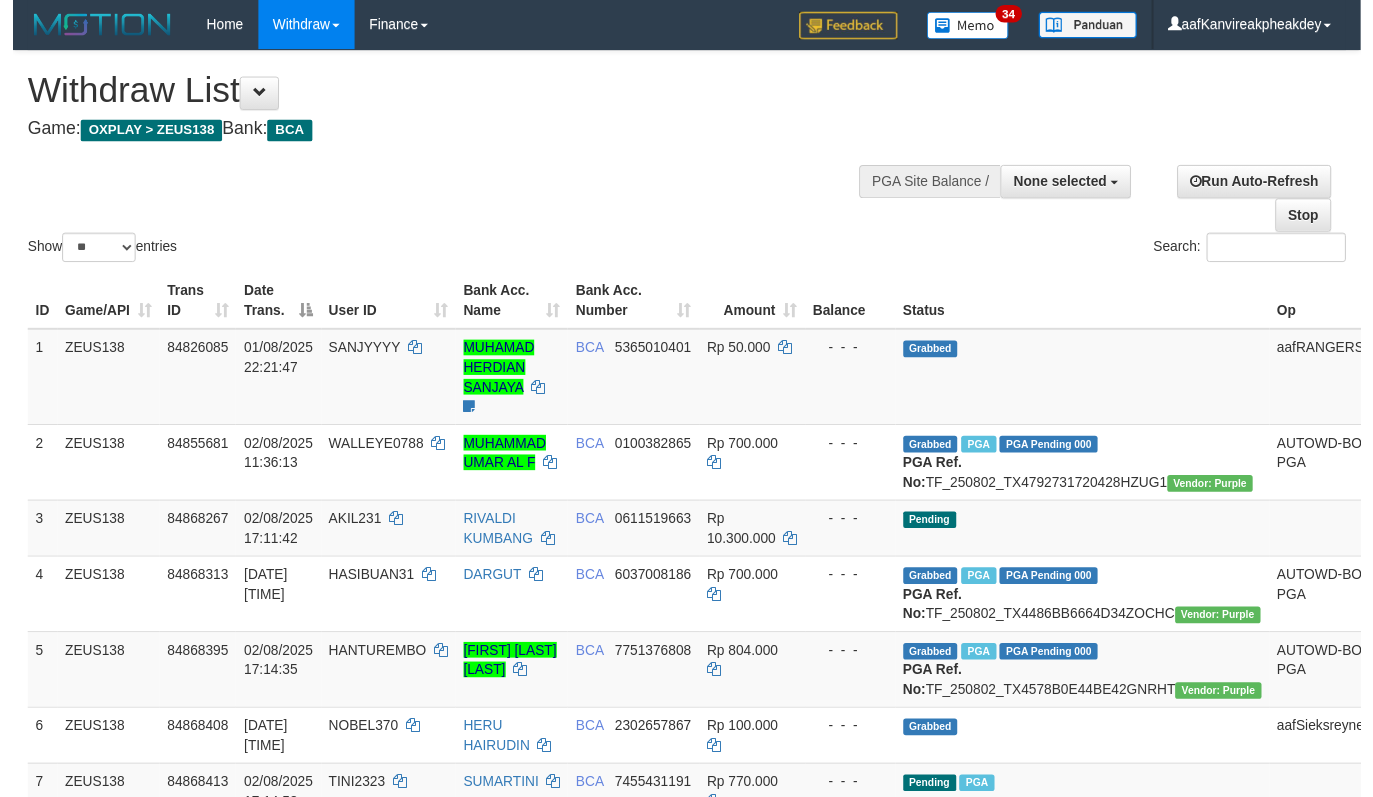 scroll, scrollTop: 267, scrollLeft: 0, axis: vertical 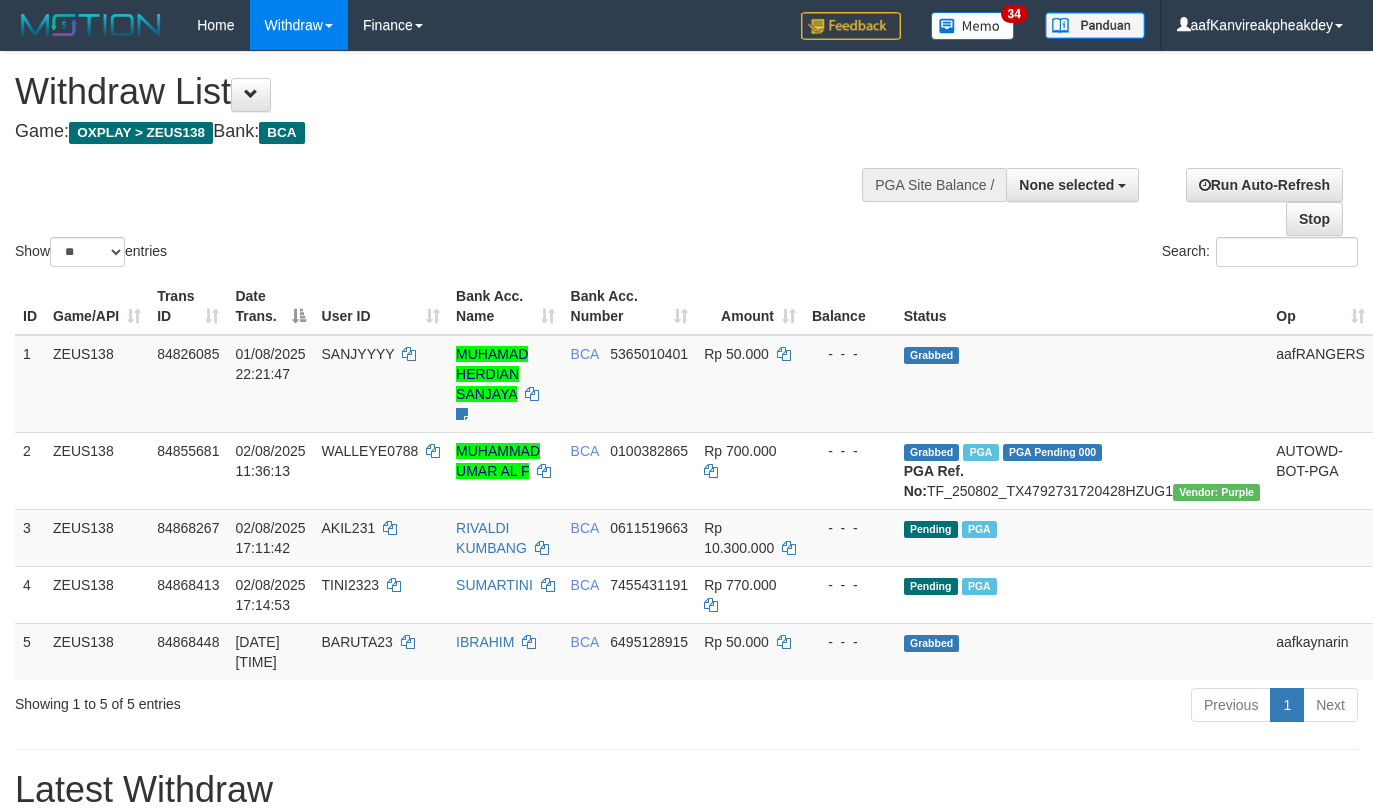 select 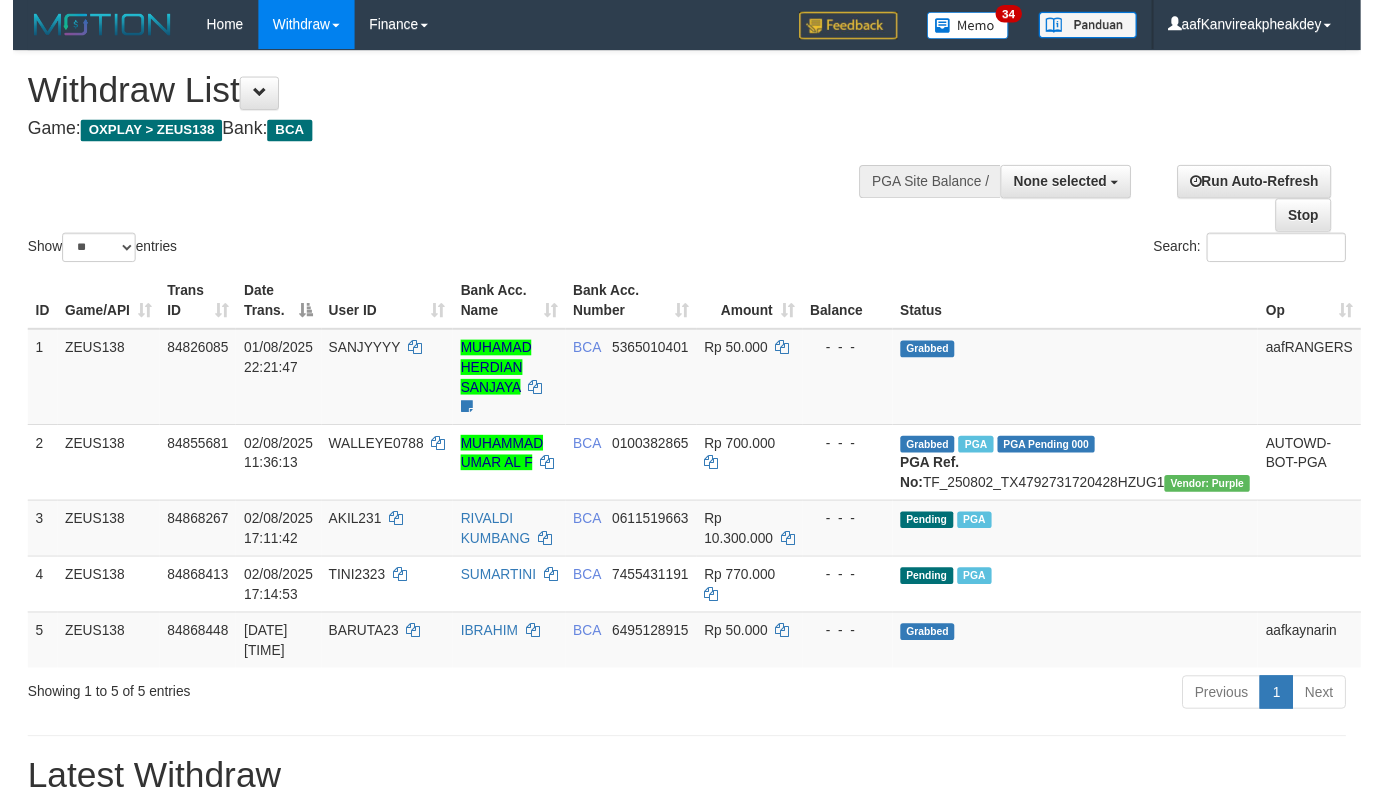 scroll, scrollTop: 267, scrollLeft: 0, axis: vertical 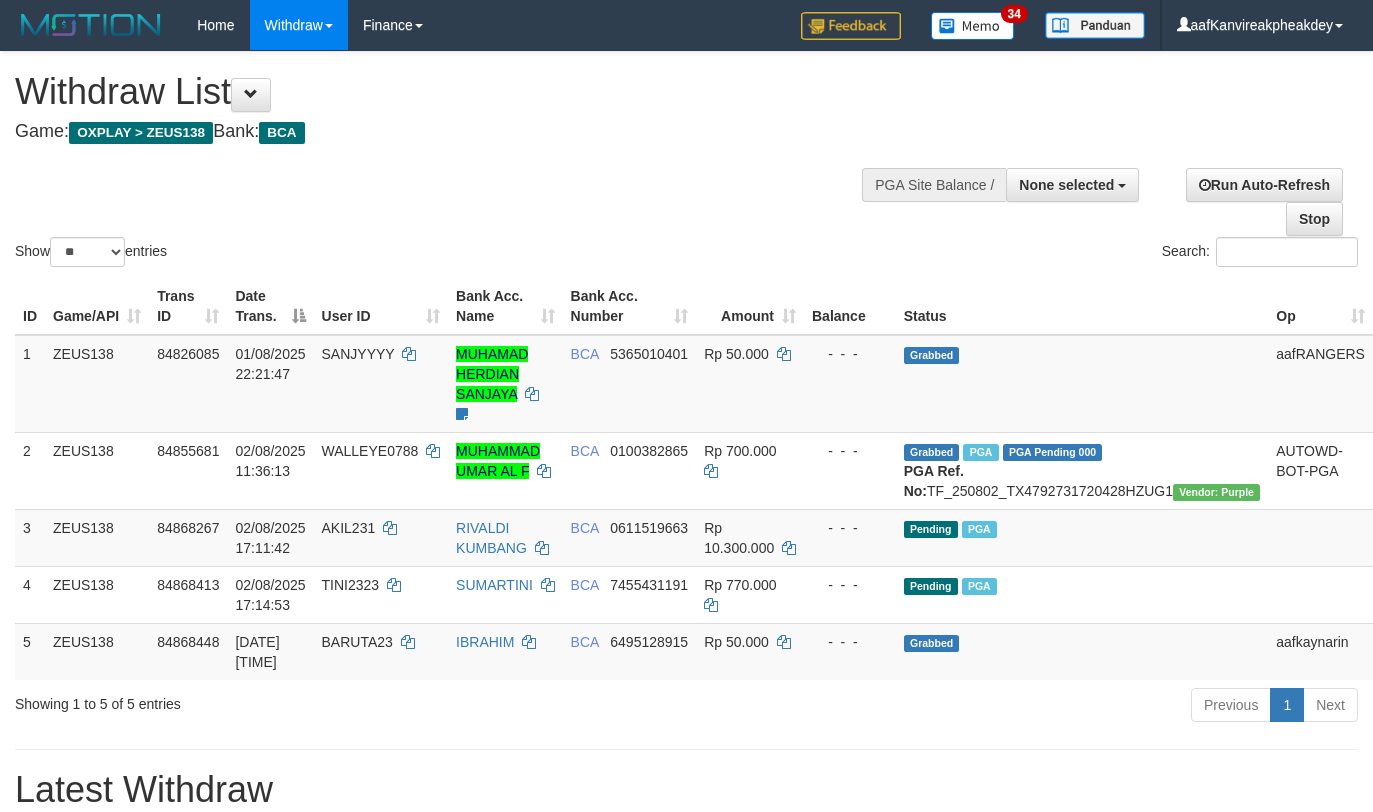 select 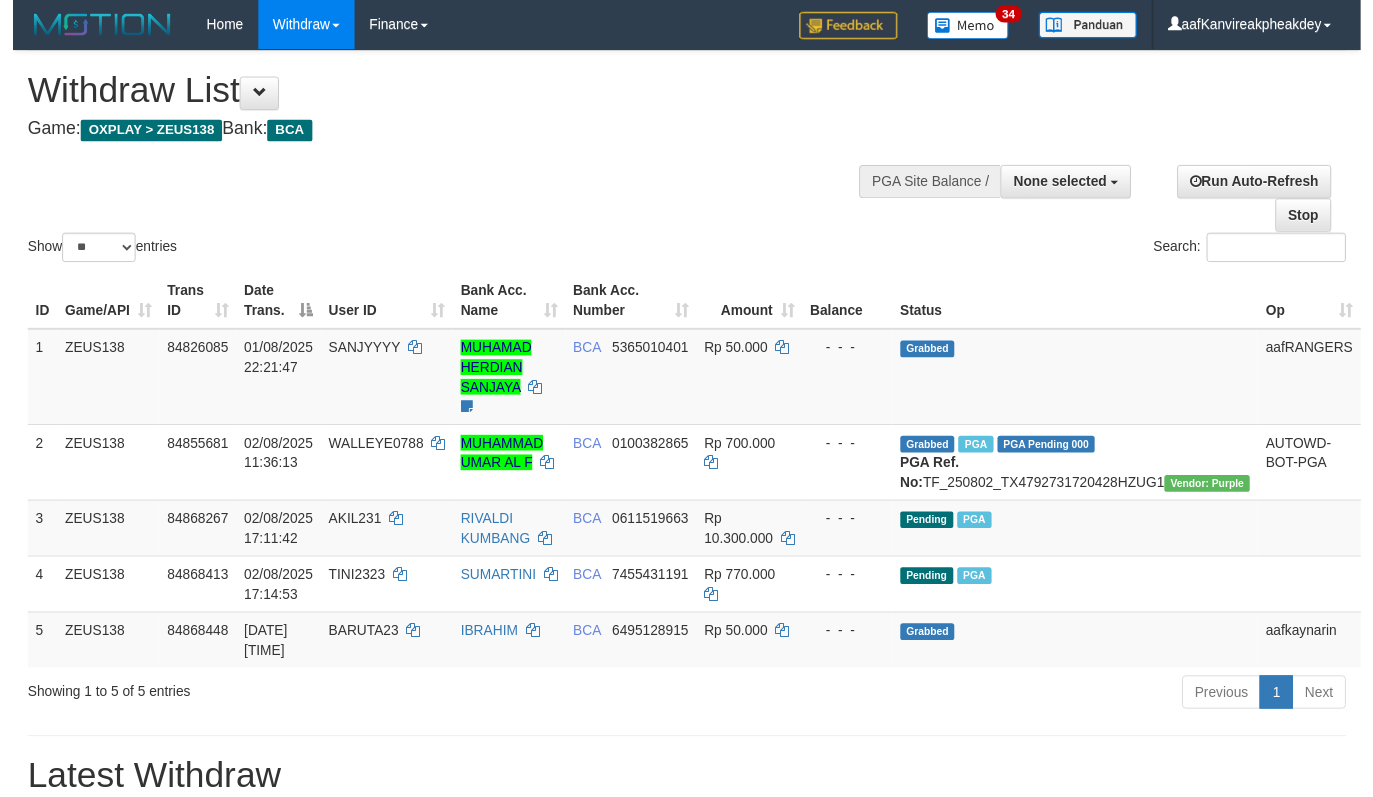 scroll, scrollTop: 267, scrollLeft: 0, axis: vertical 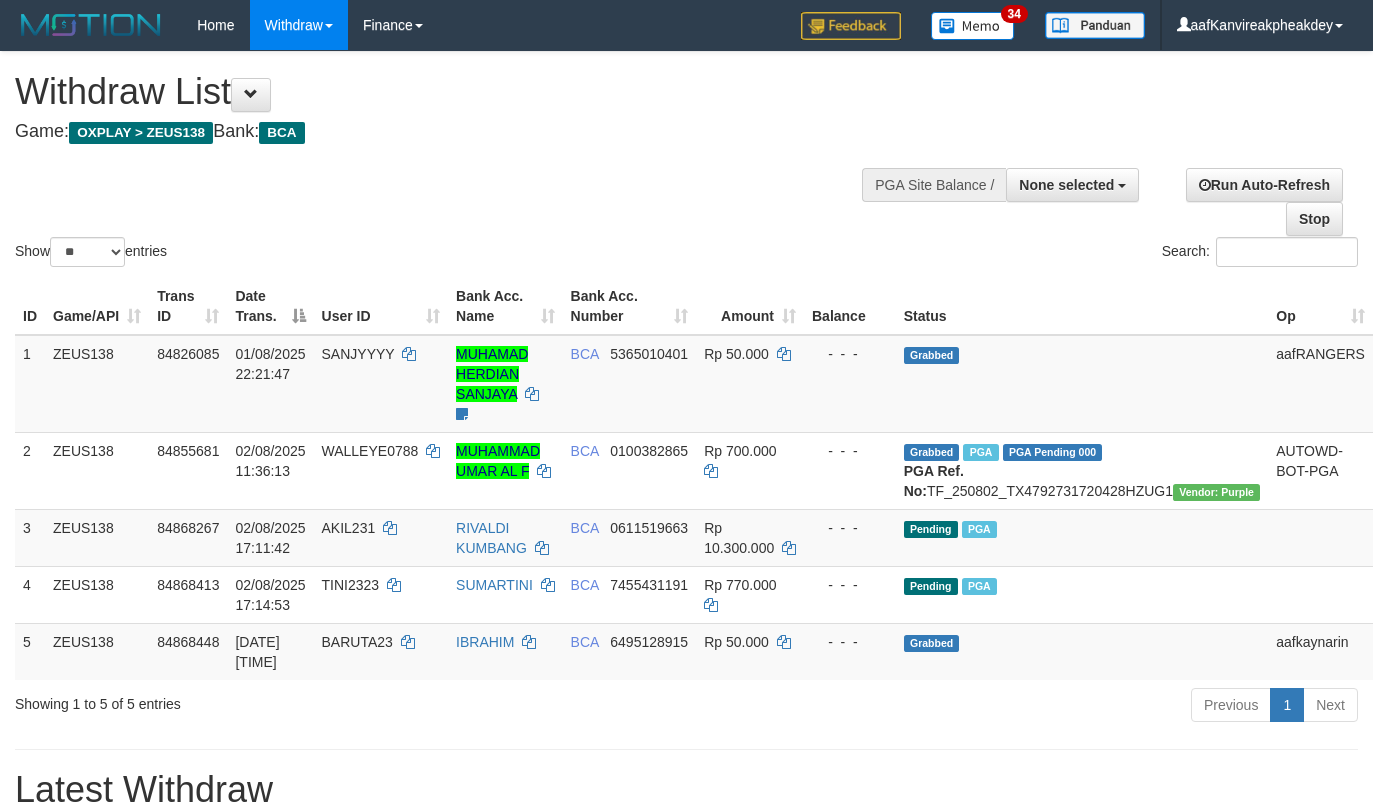 select 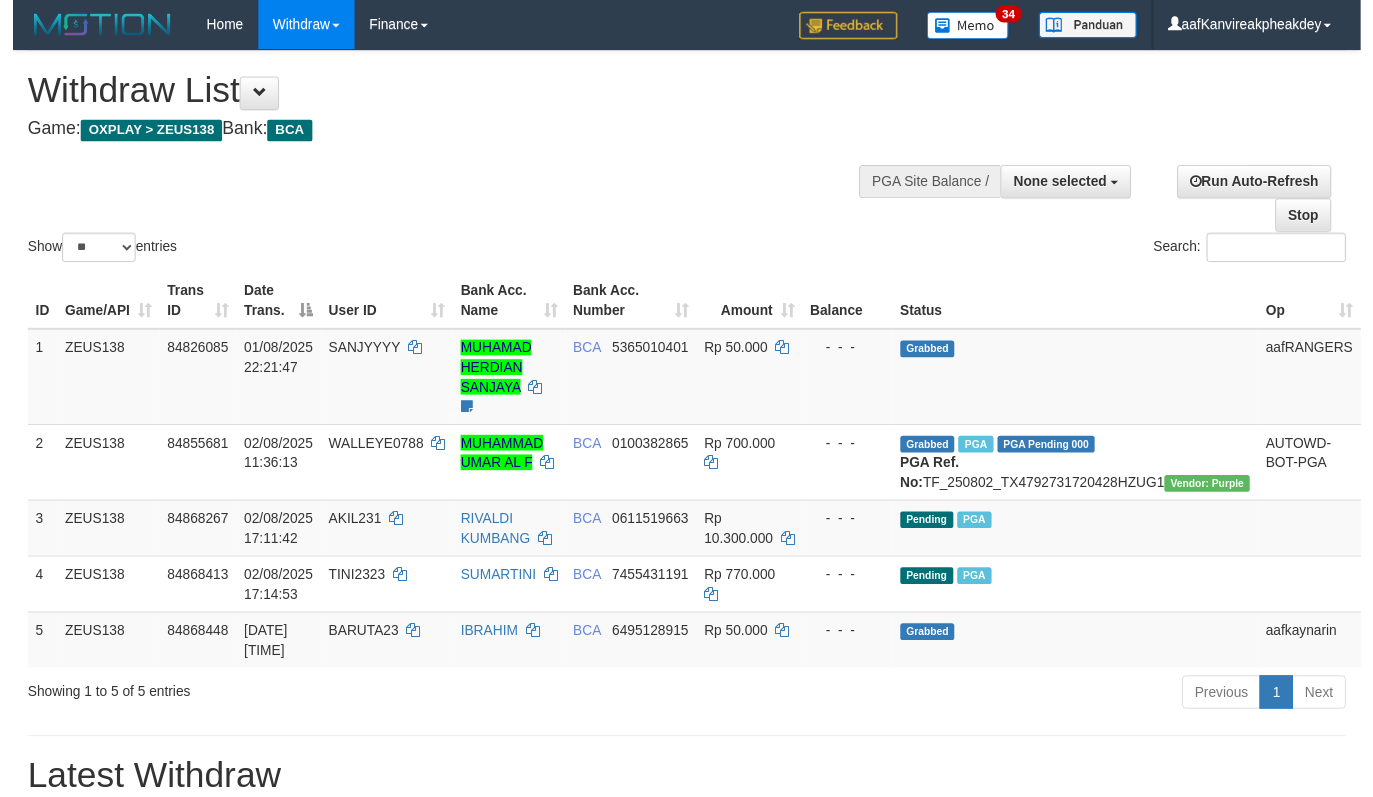 scroll, scrollTop: 267, scrollLeft: 0, axis: vertical 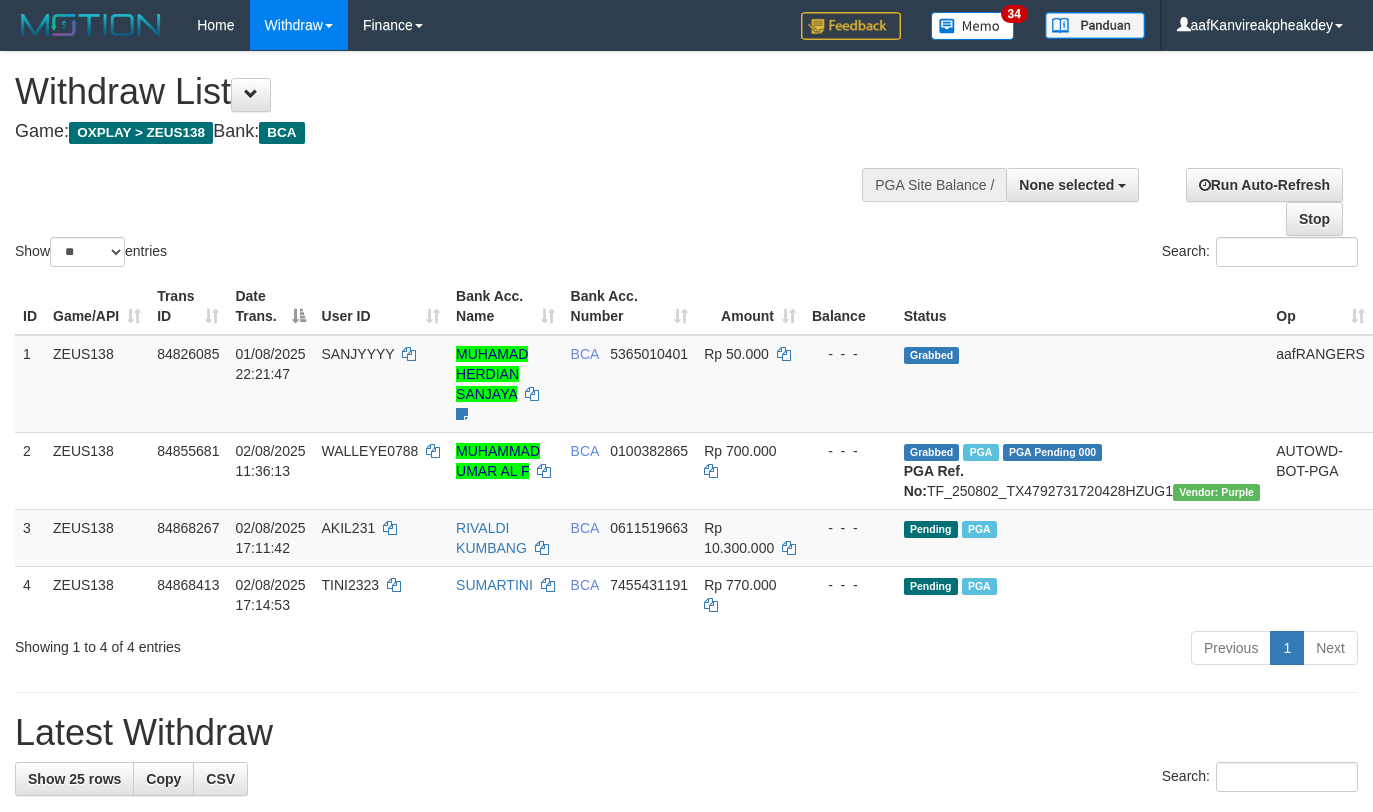 select 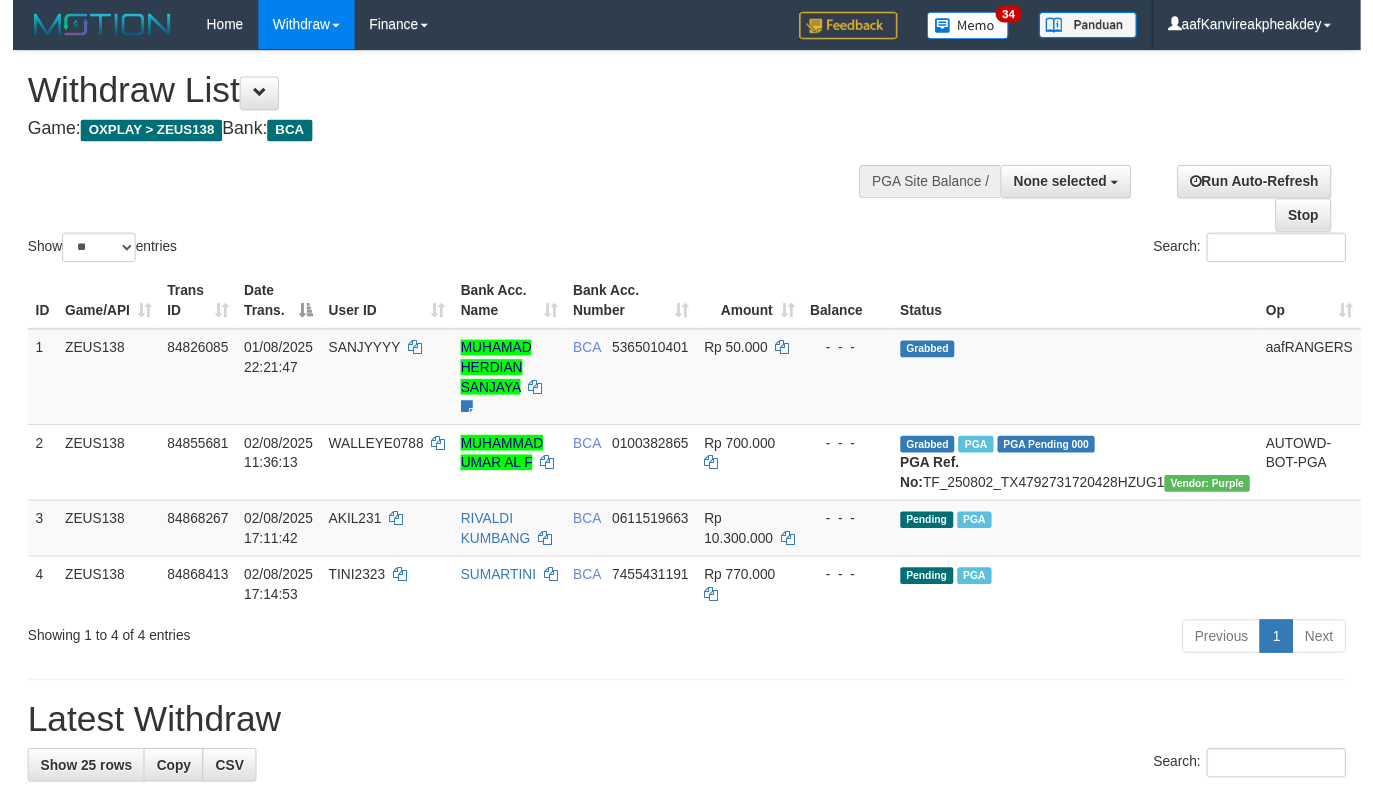 scroll, scrollTop: 267, scrollLeft: 0, axis: vertical 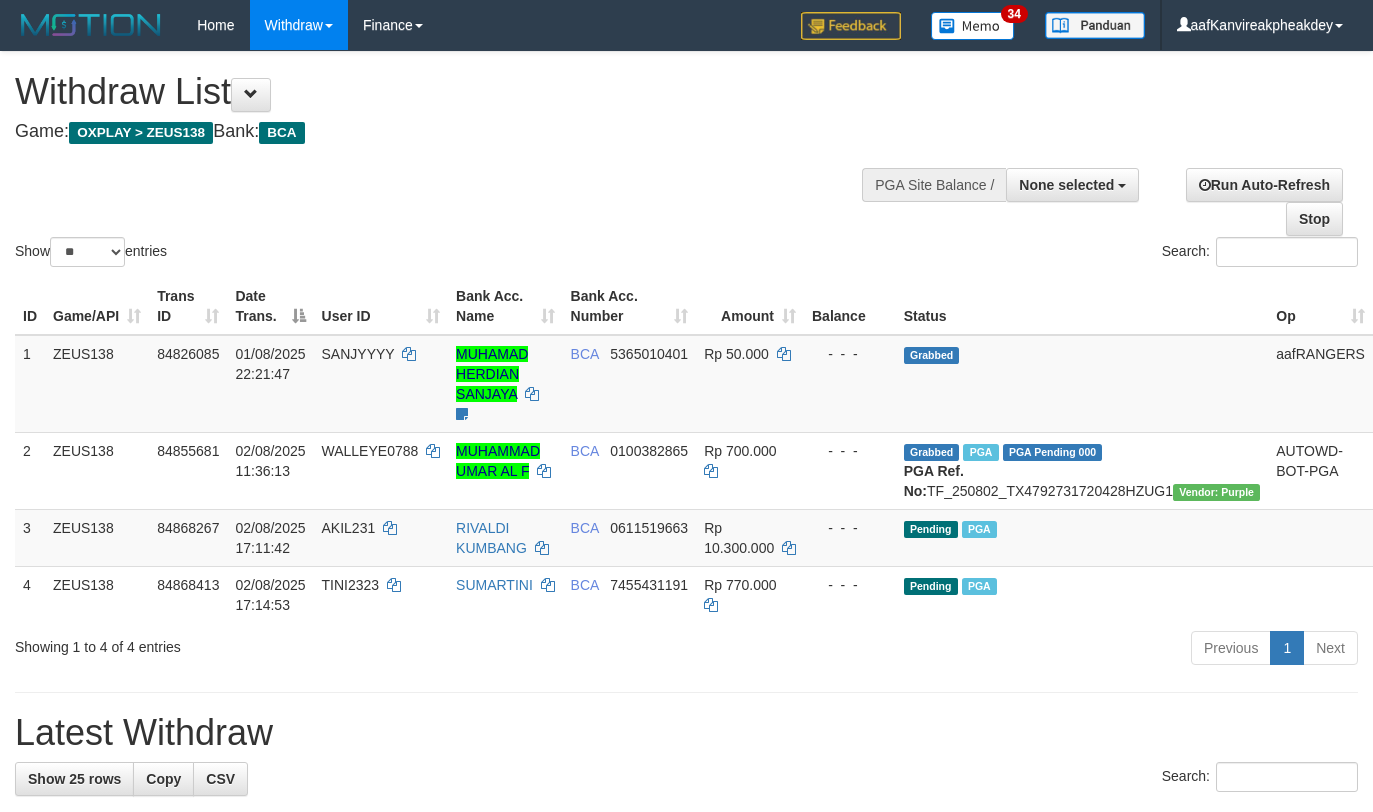 select 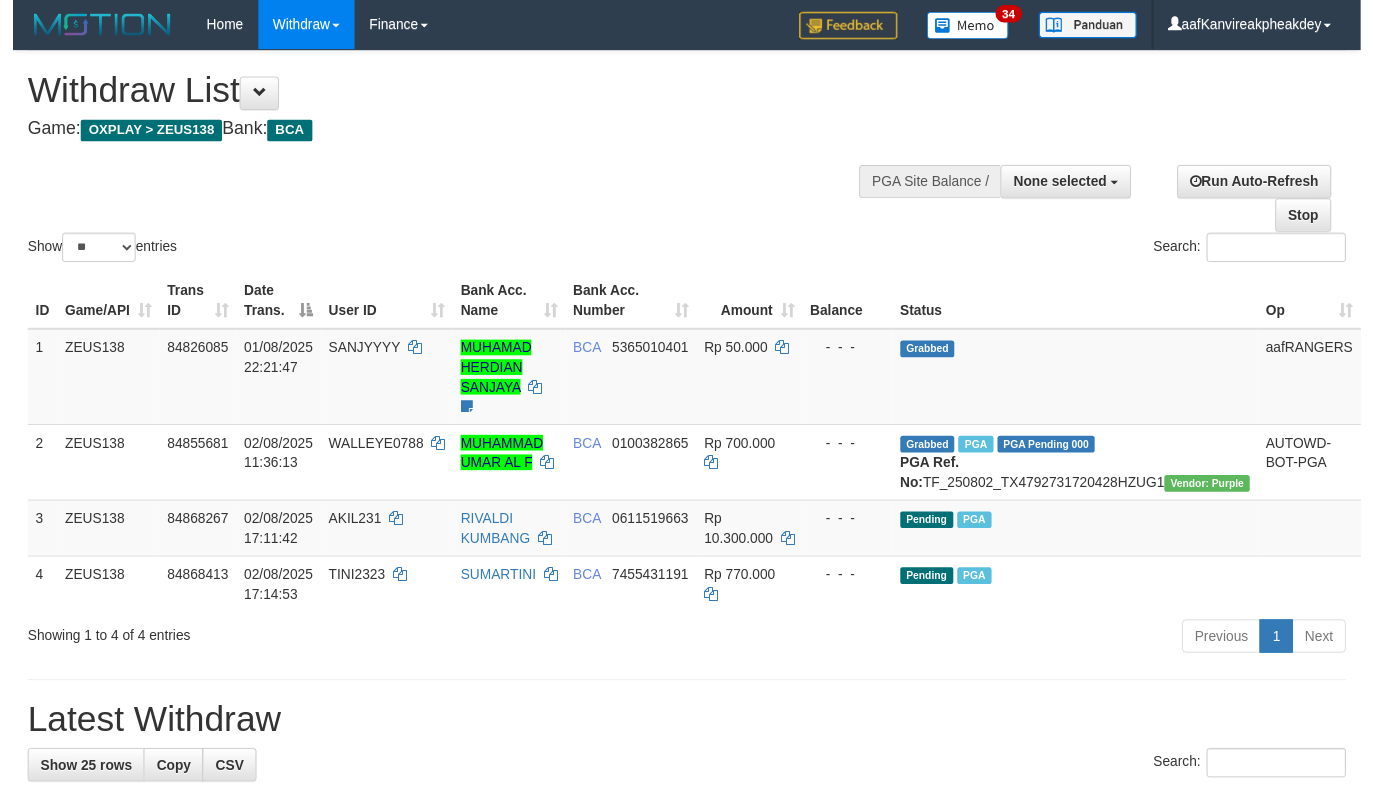 scroll, scrollTop: 267, scrollLeft: 0, axis: vertical 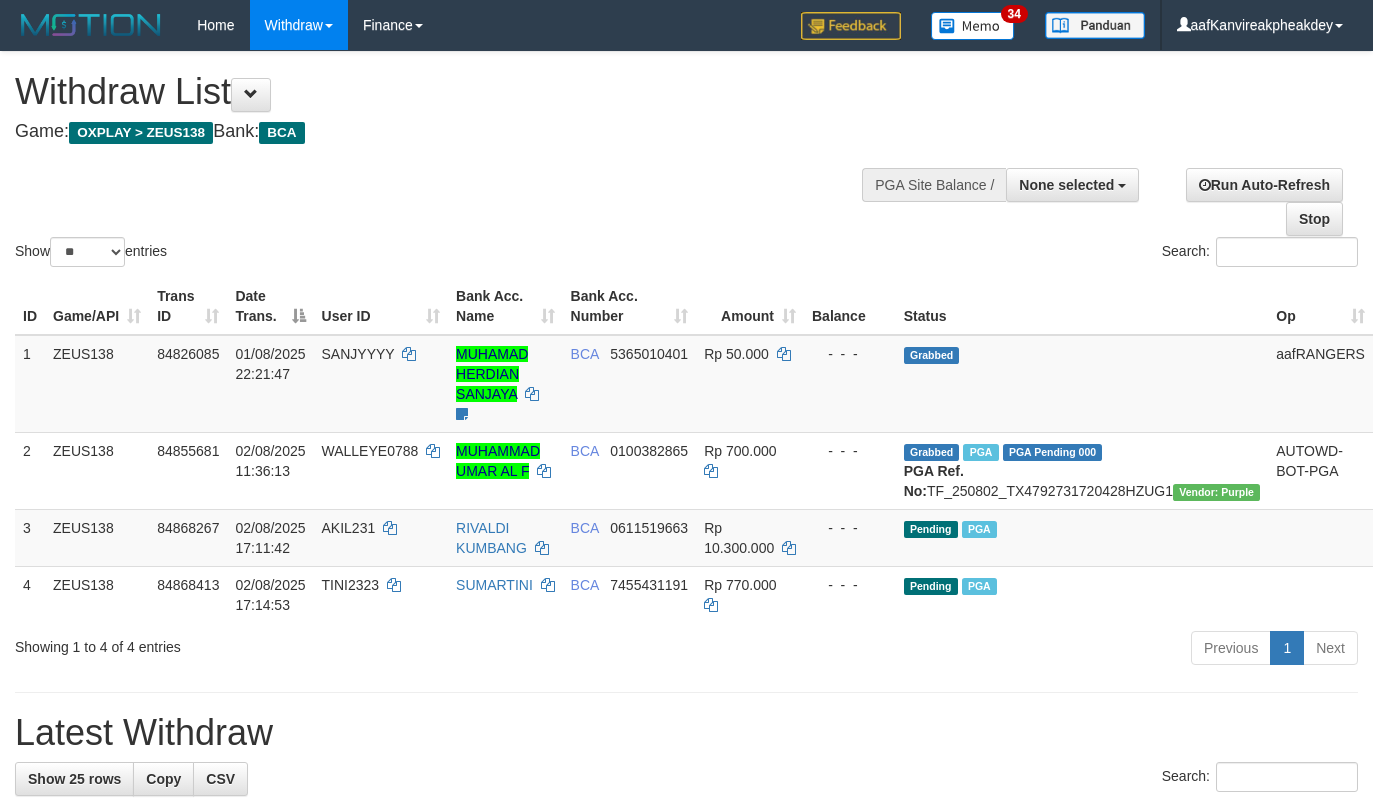 select 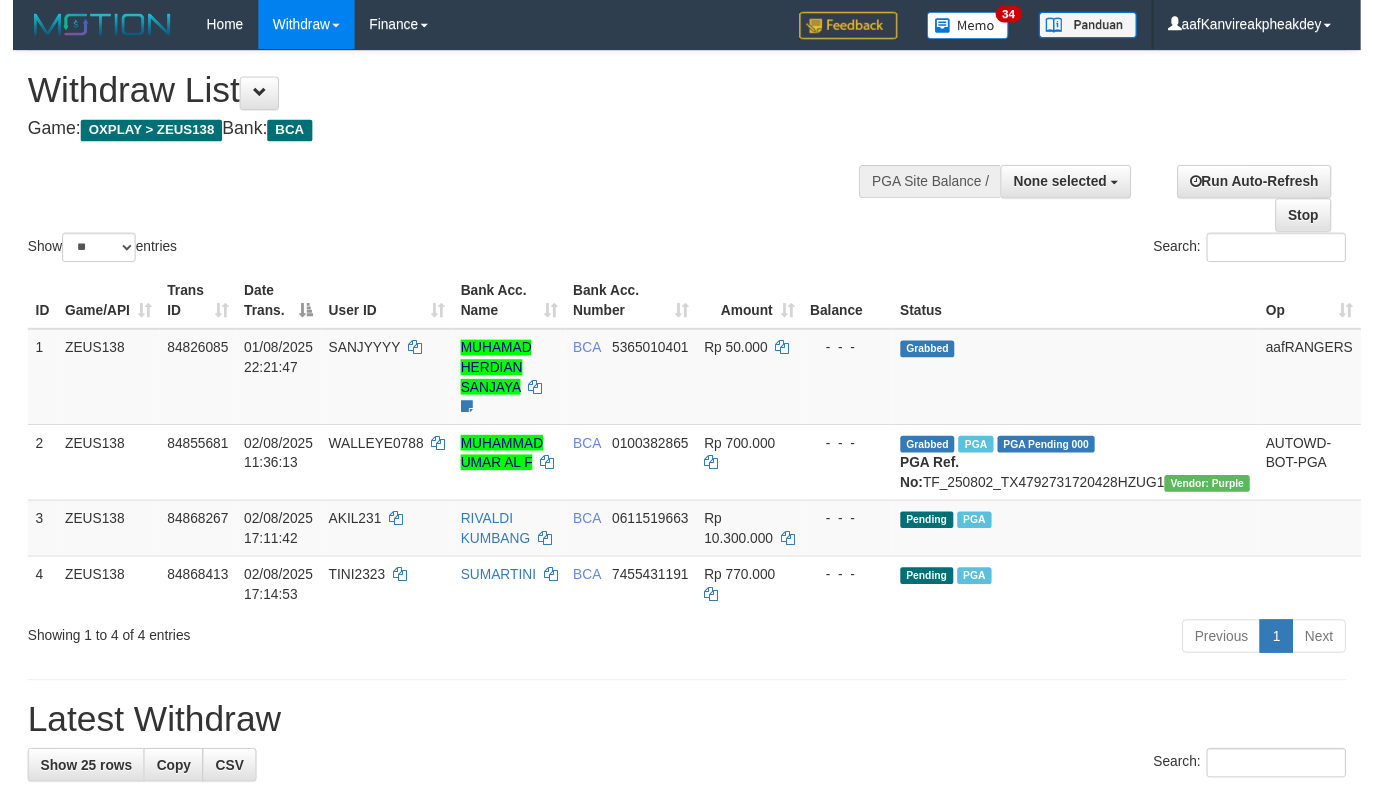 scroll, scrollTop: 267, scrollLeft: 0, axis: vertical 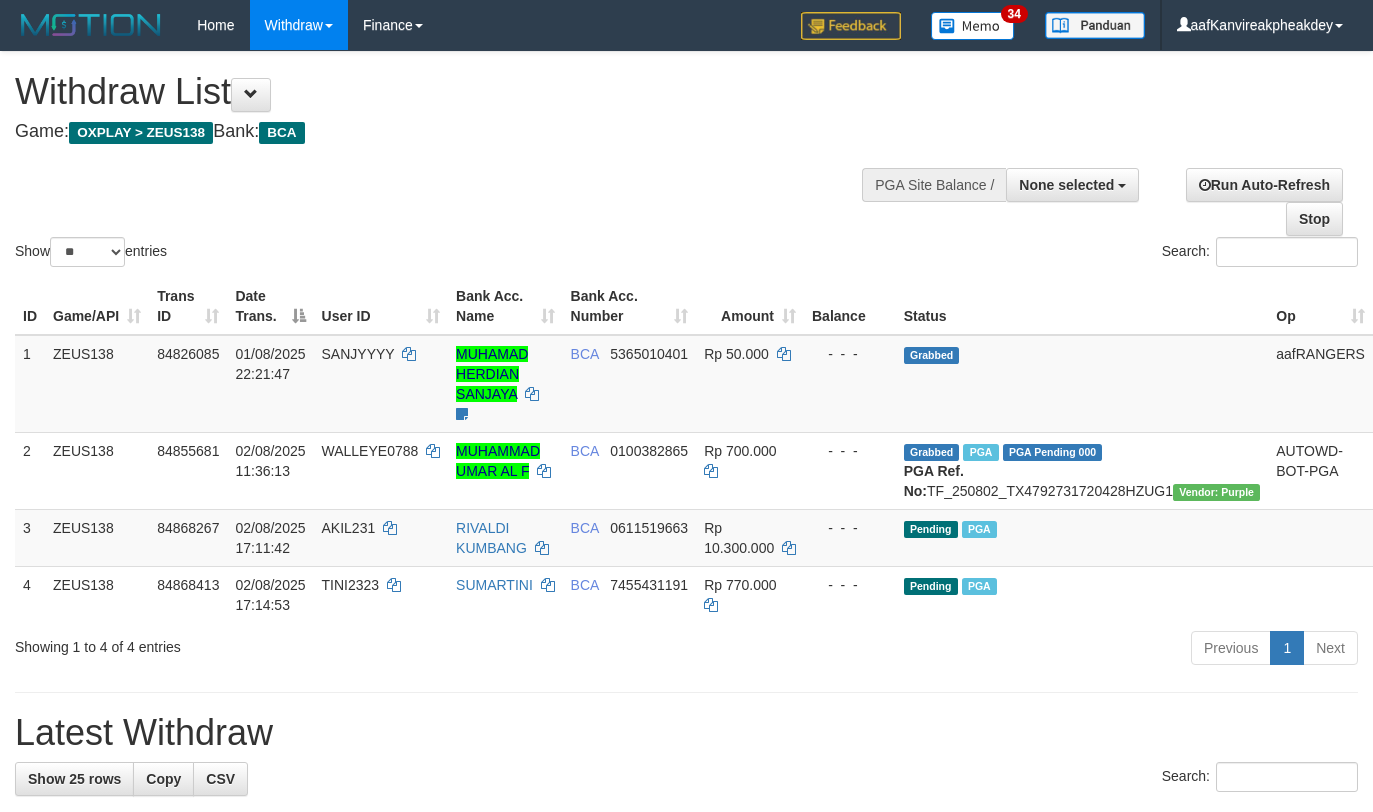 select 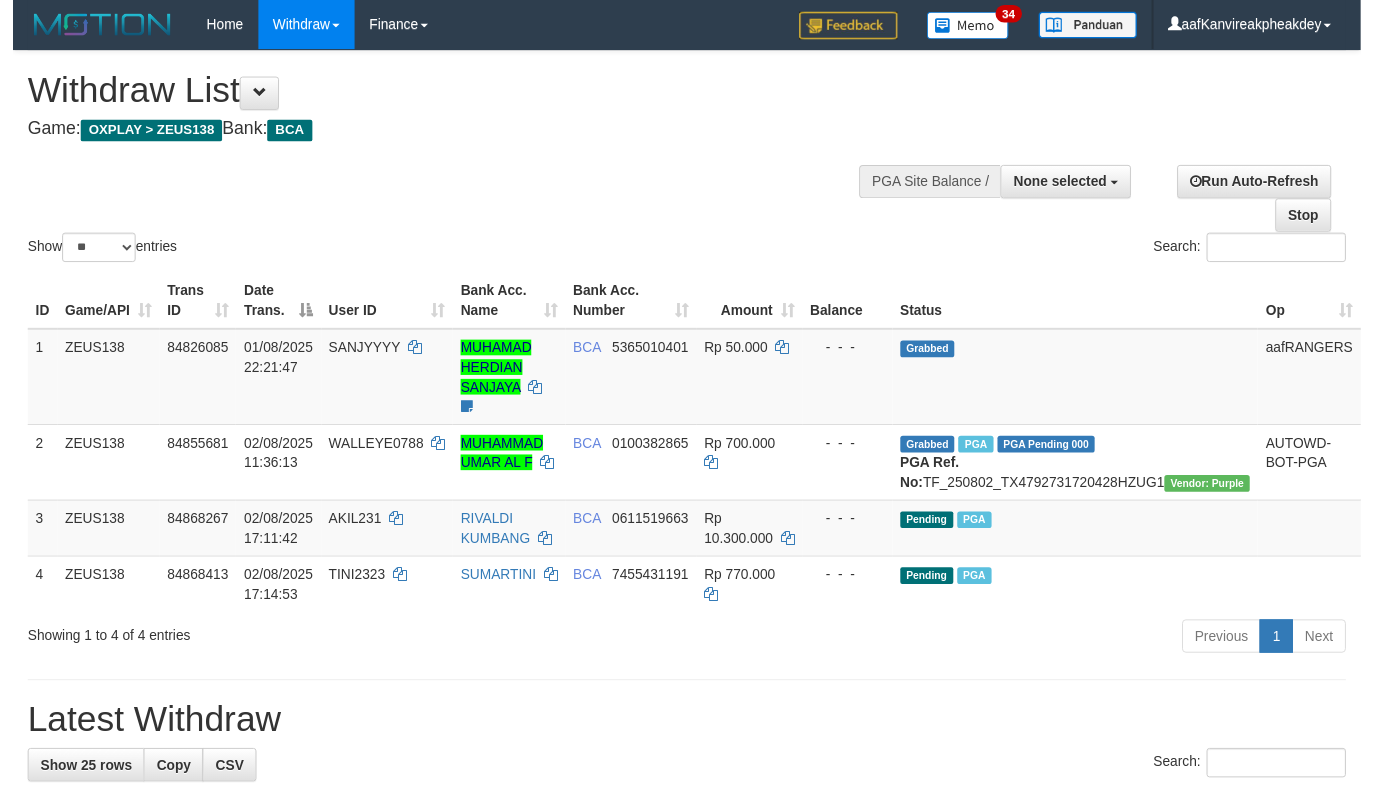 scroll, scrollTop: 267, scrollLeft: 0, axis: vertical 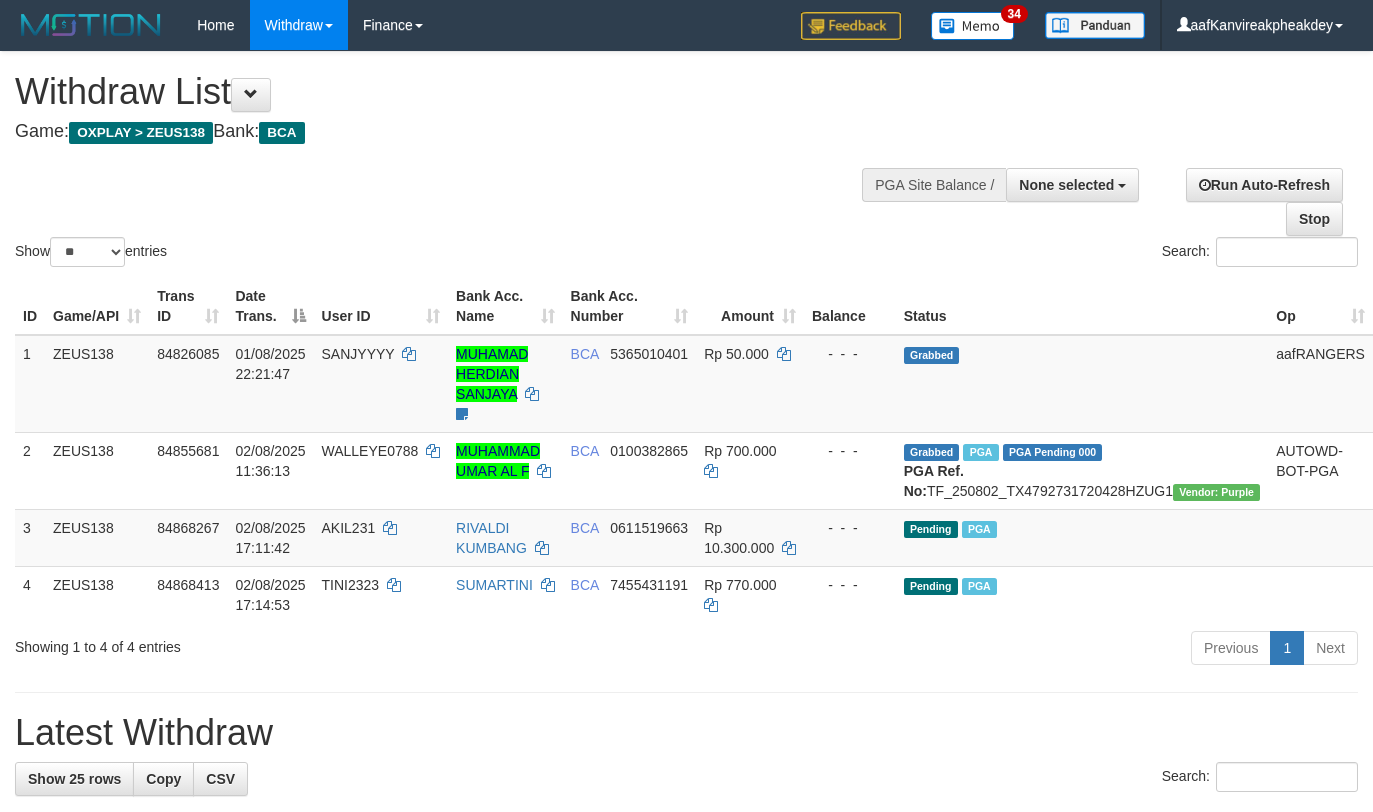 select 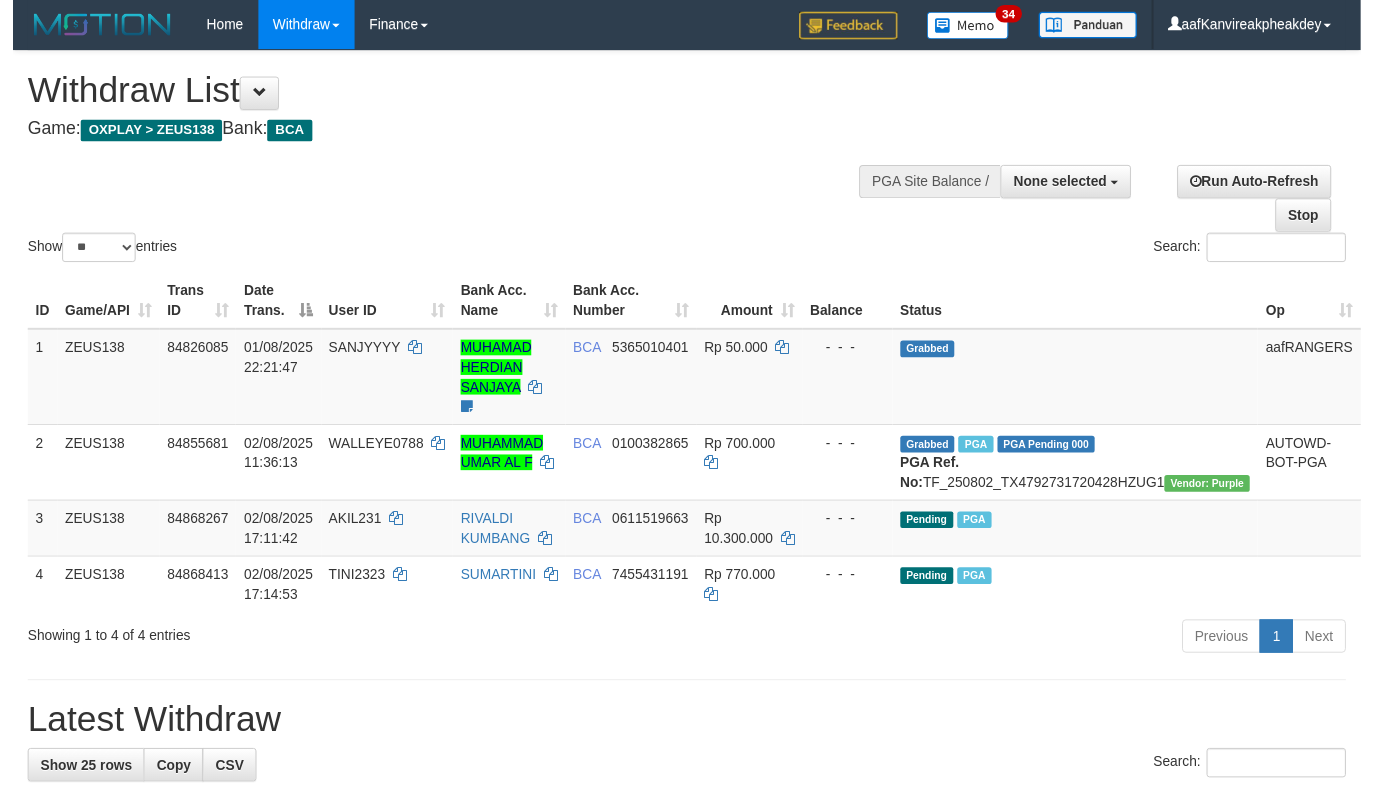 scroll, scrollTop: 267, scrollLeft: 0, axis: vertical 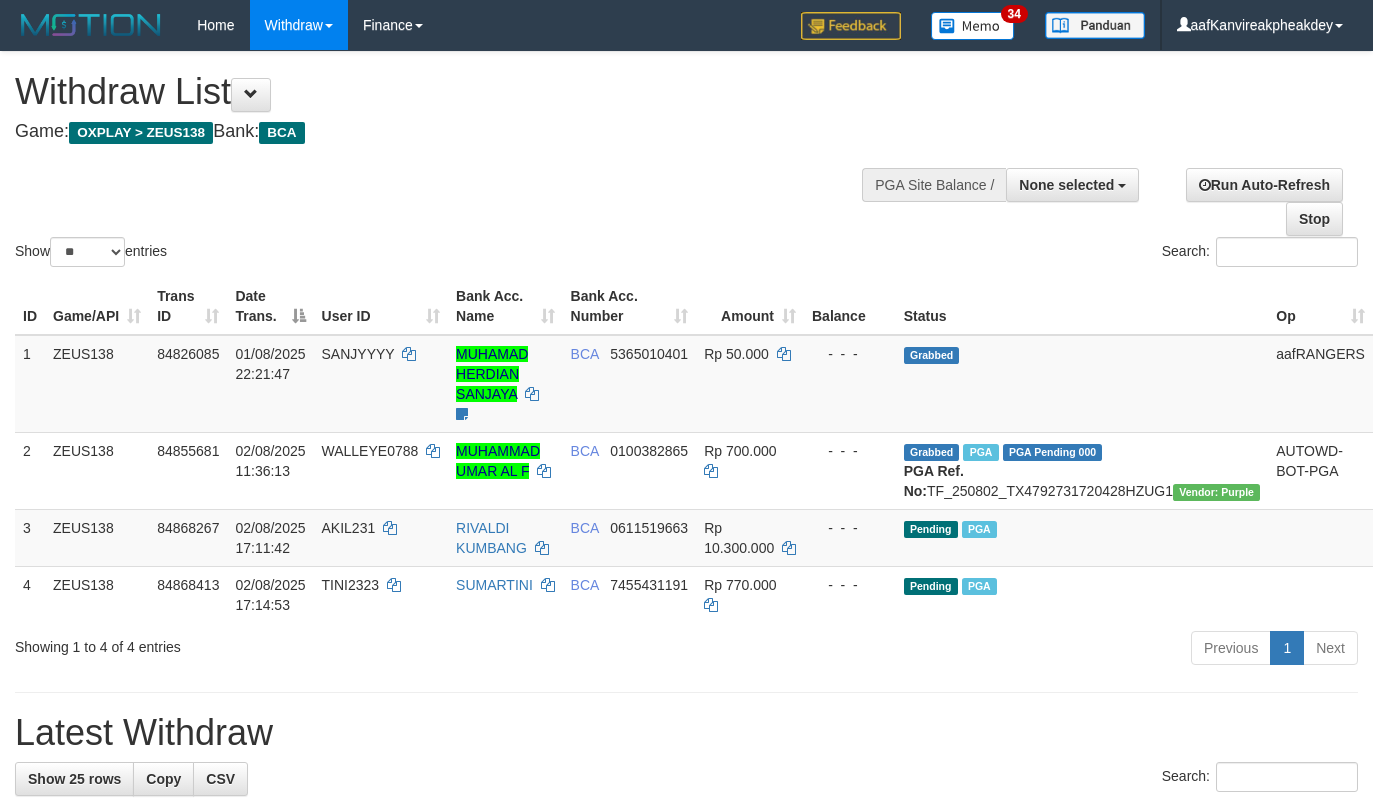 select 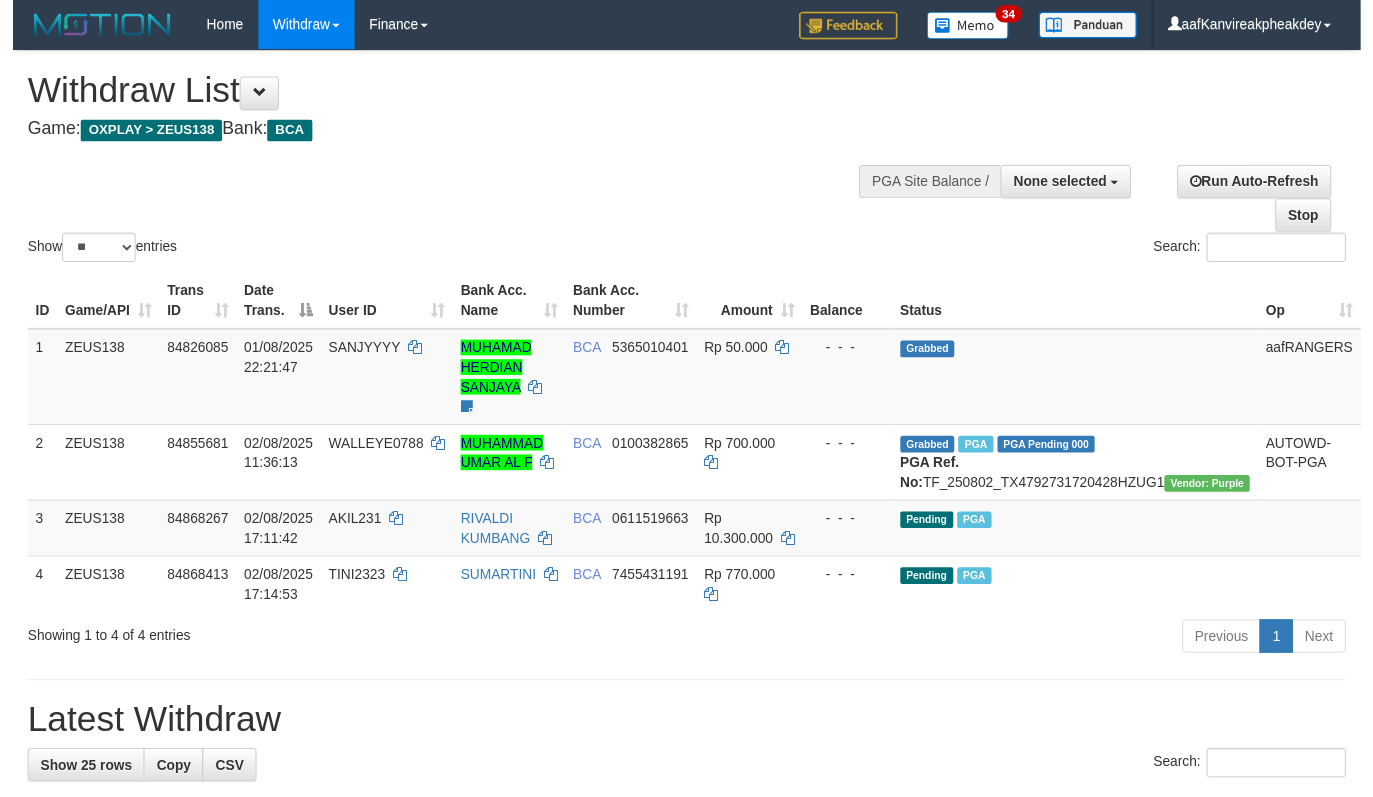 scroll, scrollTop: 267, scrollLeft: 0, axis: vertical 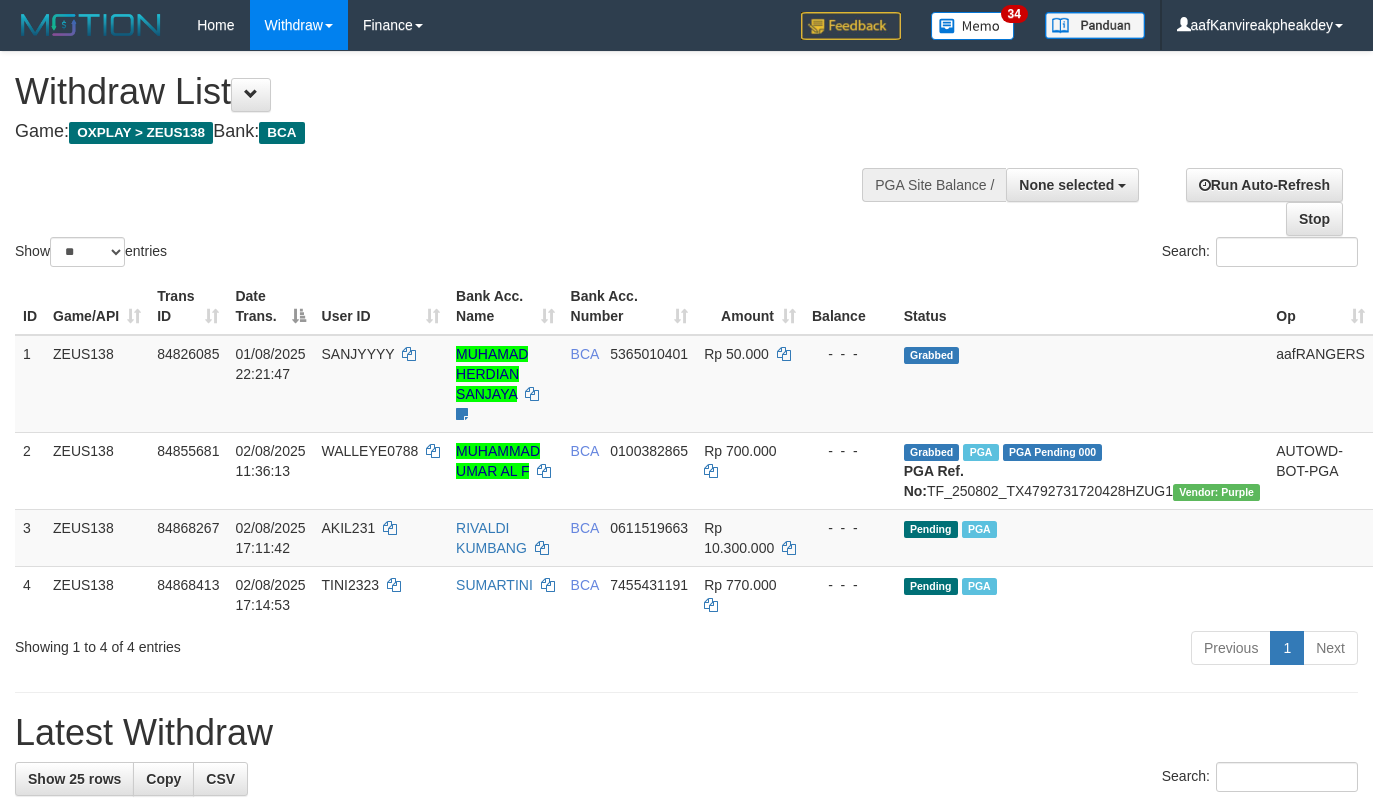 select 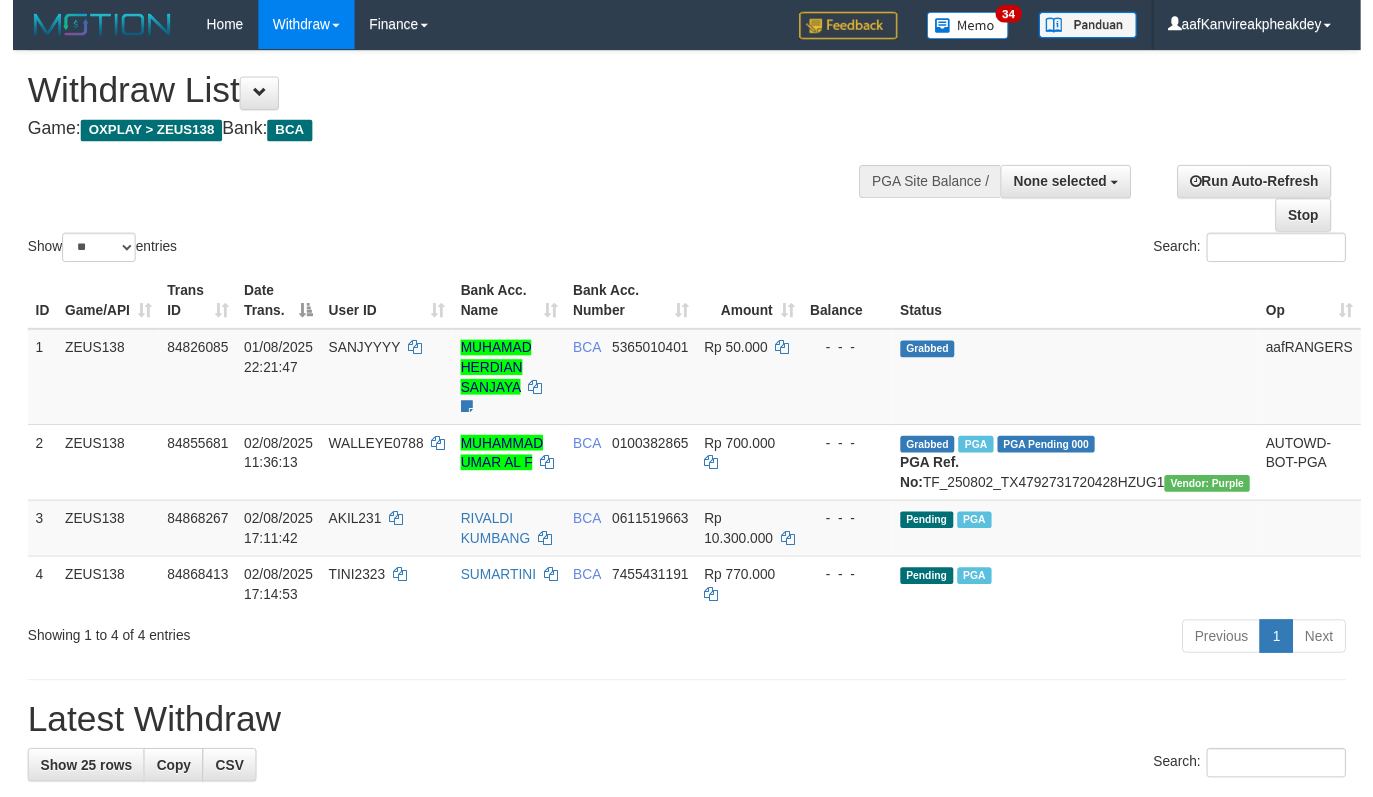 scroll, scrollTop: 267, scrollLeft: 0, axis: vertical 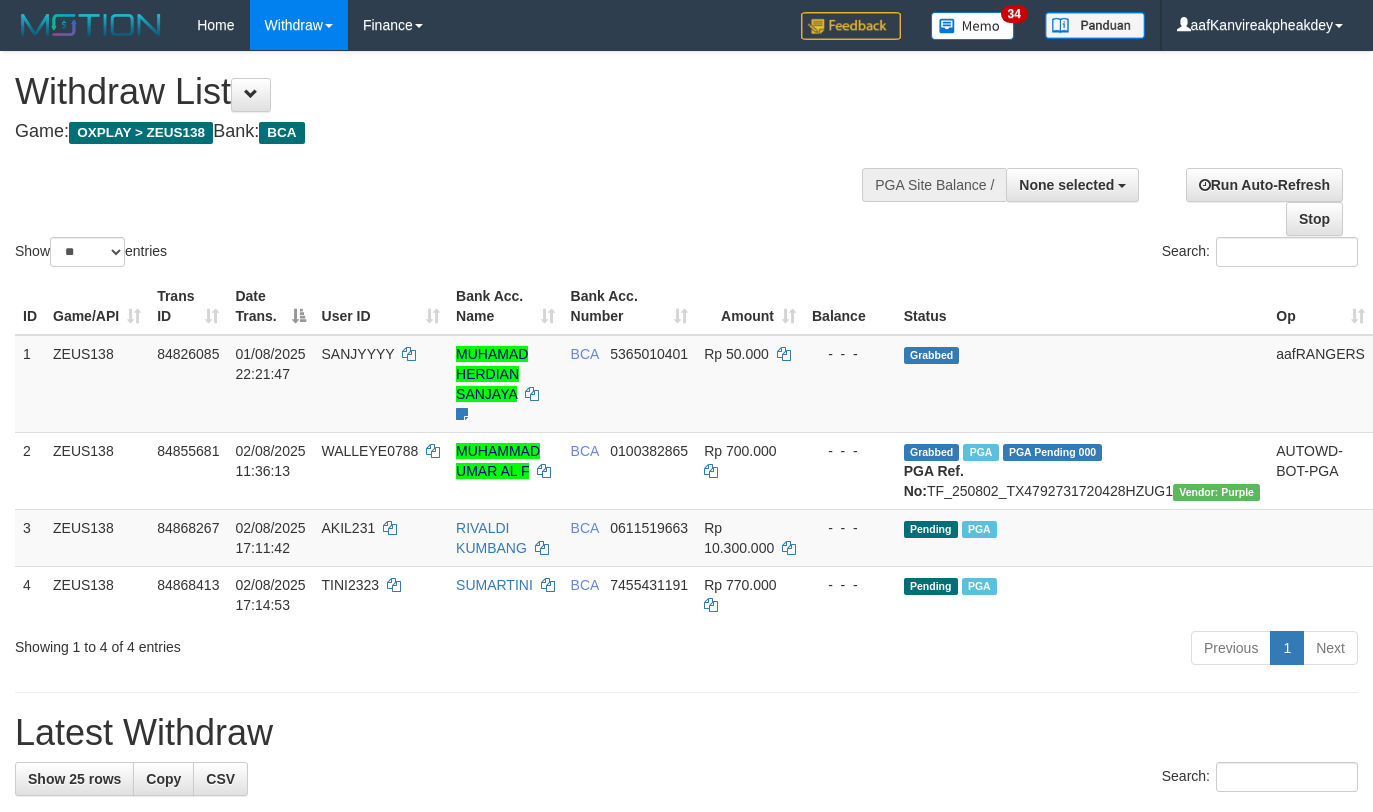 select 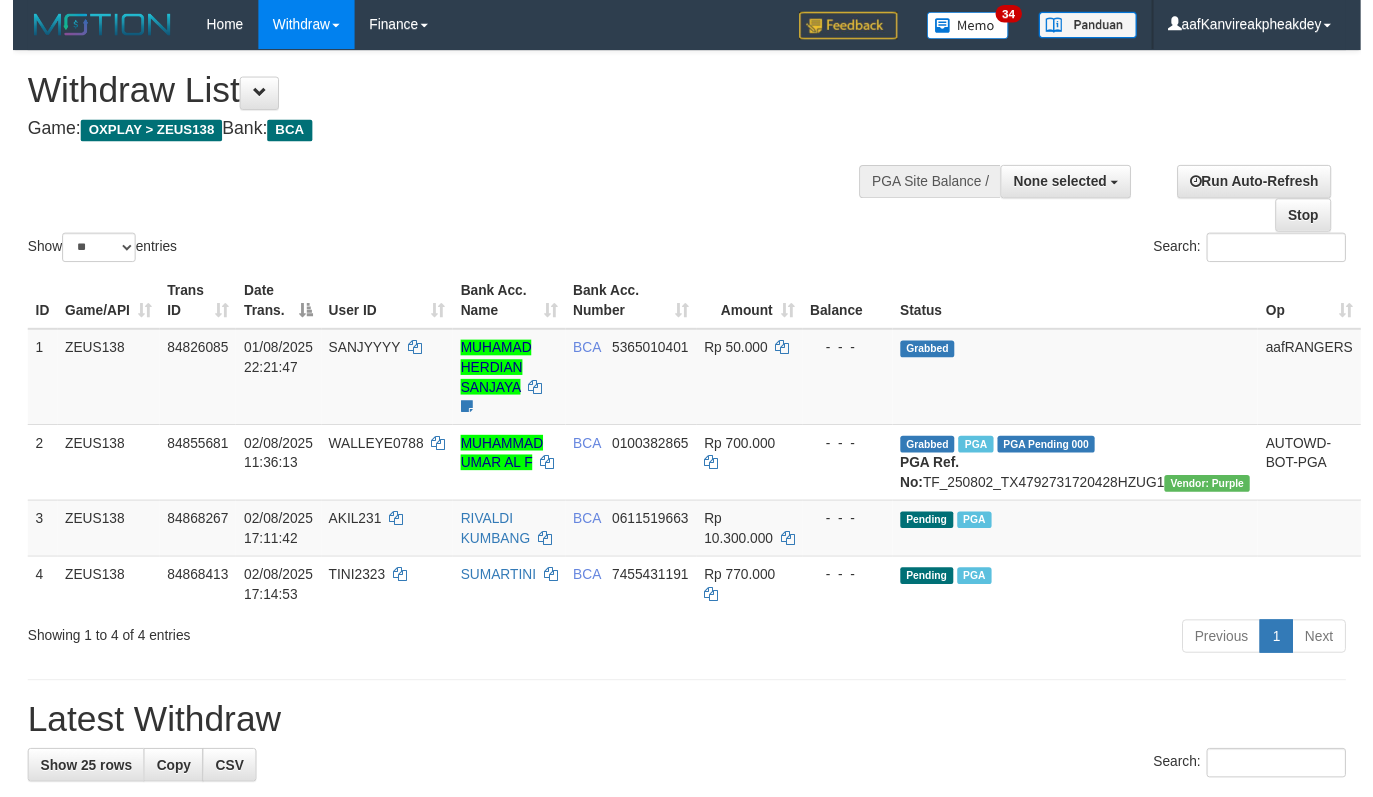 scroll, scrollTop: 267, scrollLeft: 0, axis: vertical 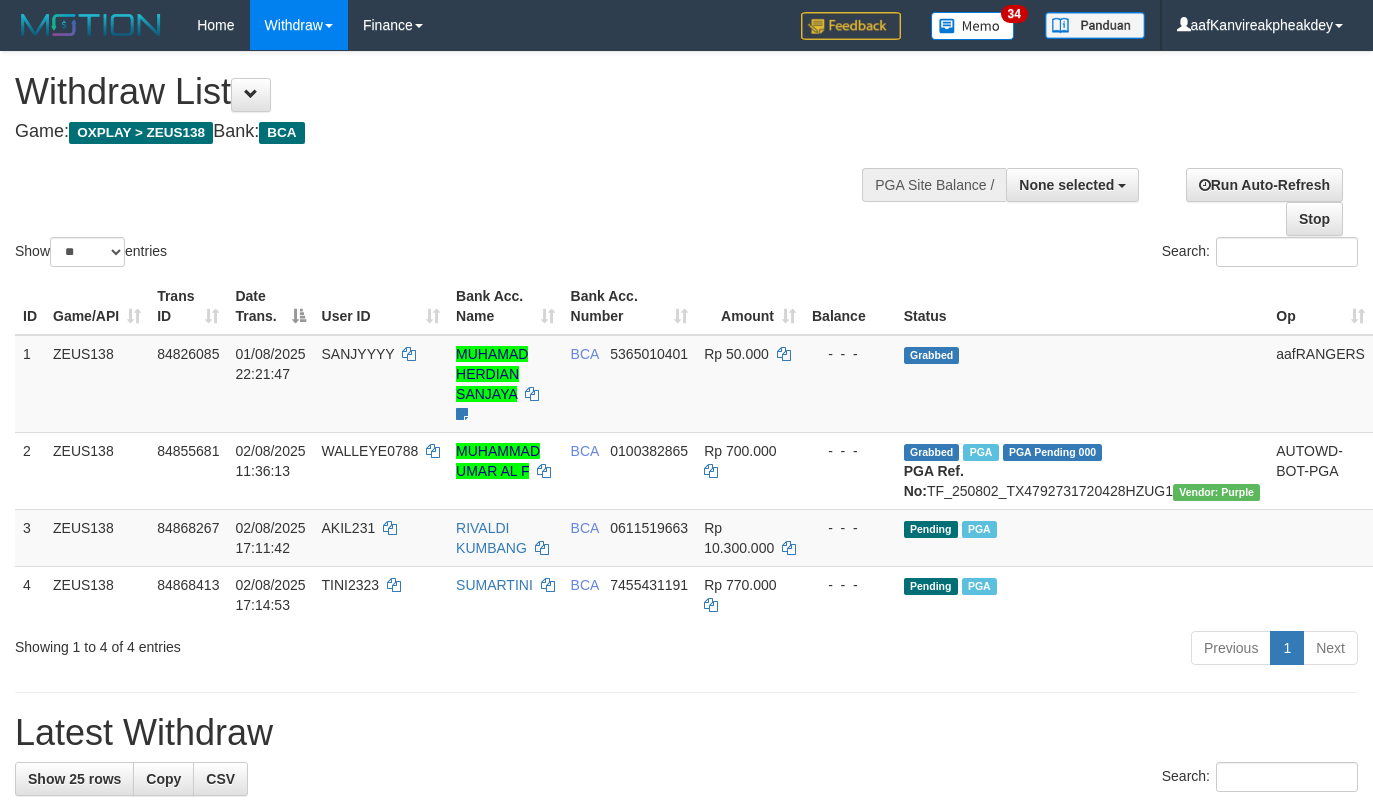 select 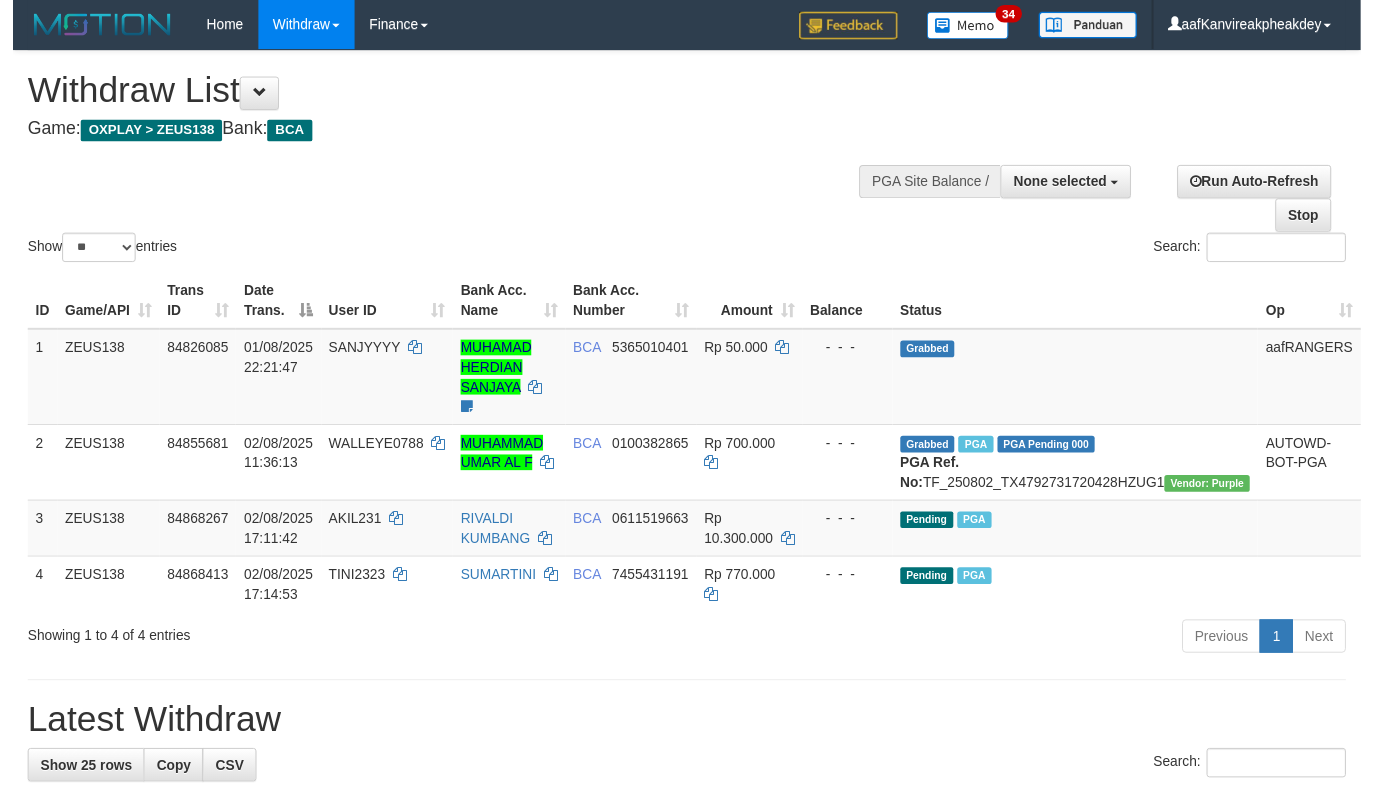 scroll, scrollTop: 267, scrollLeft: 0, axis: vertical 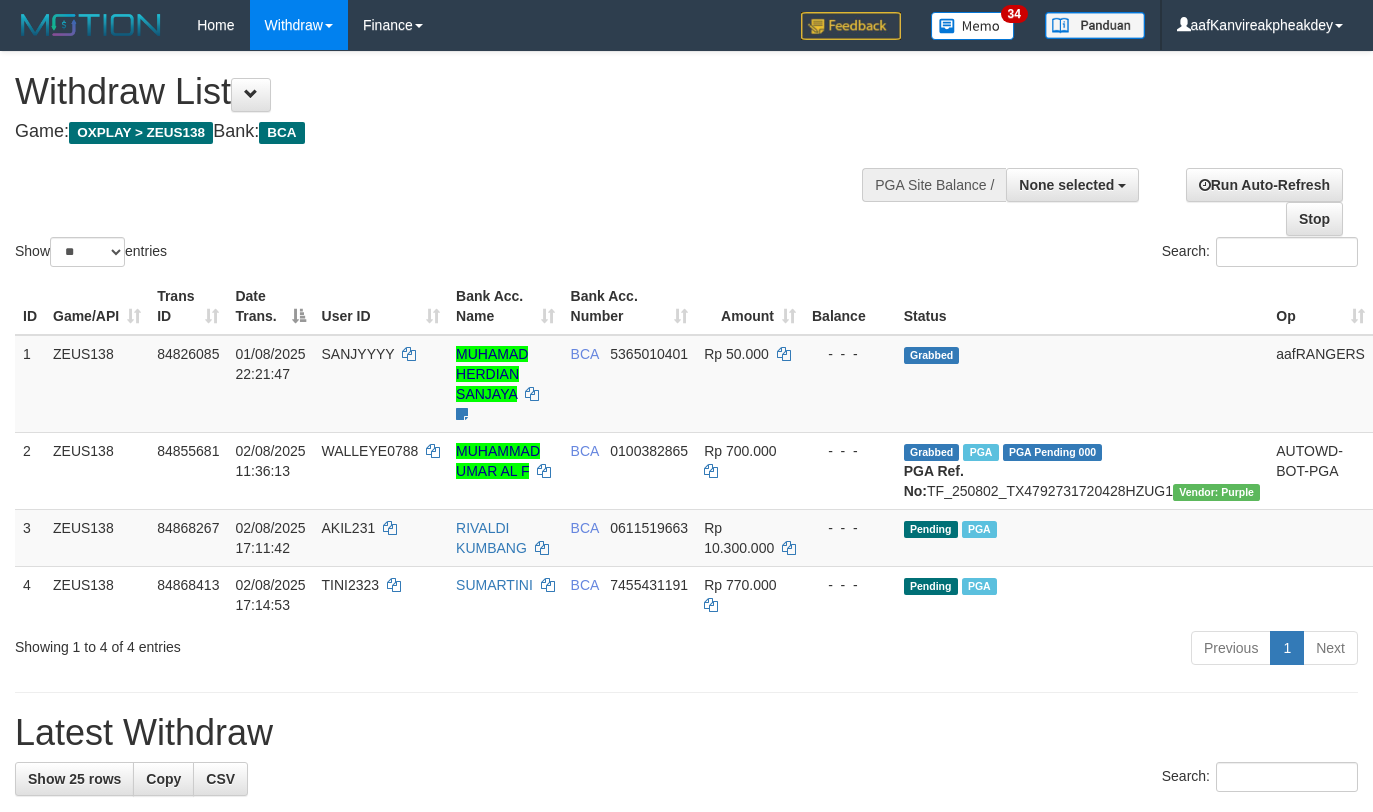 select 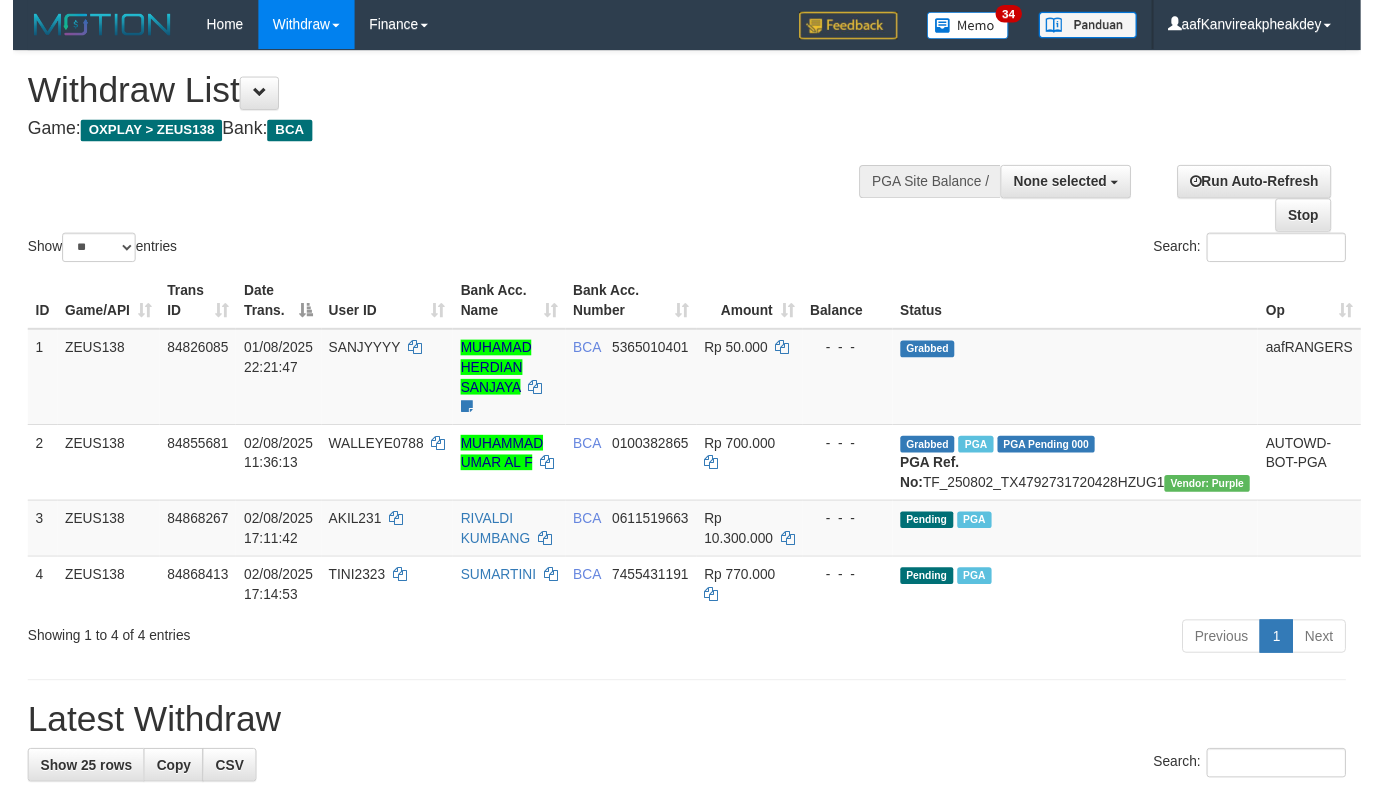 scroll, scrollTop: 267, scrollLeft: 0, axis: vertical 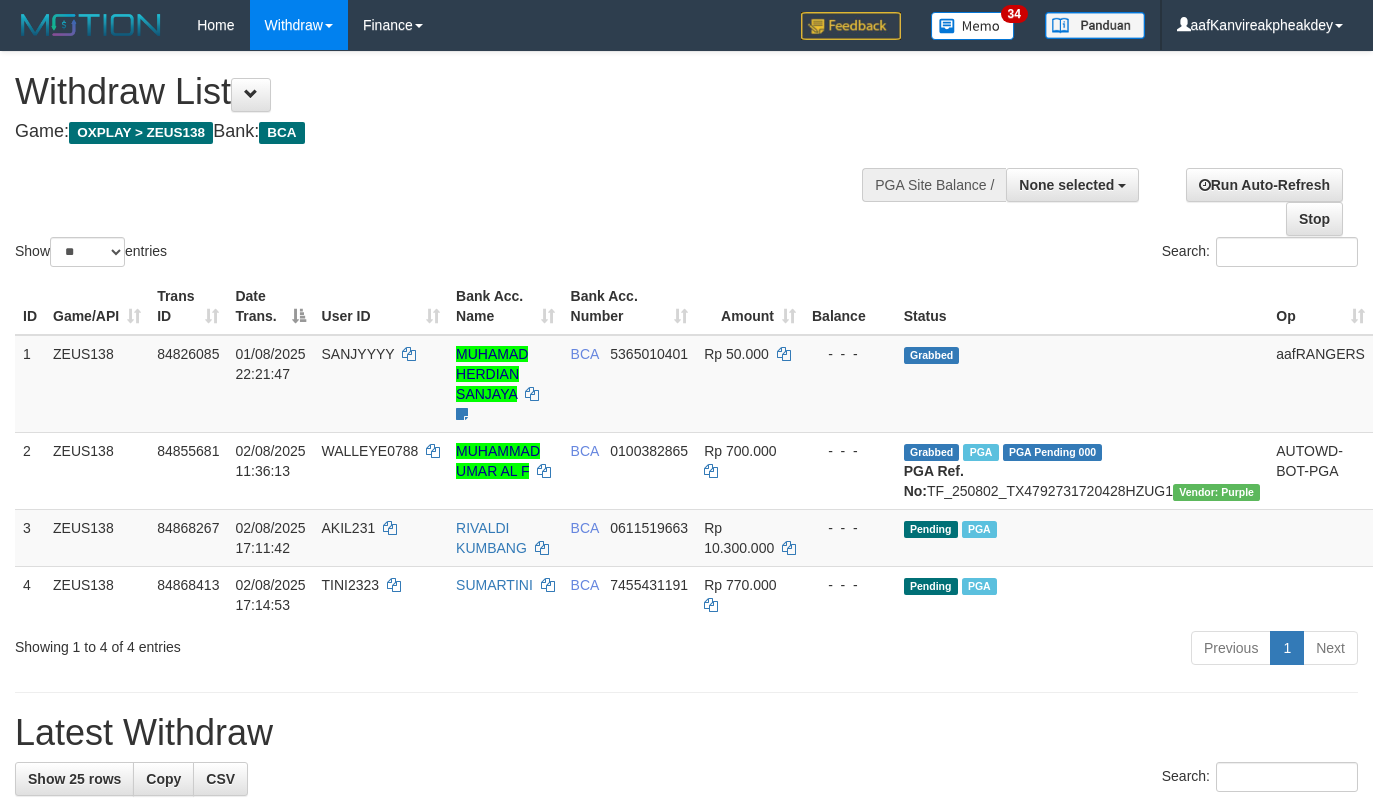 select 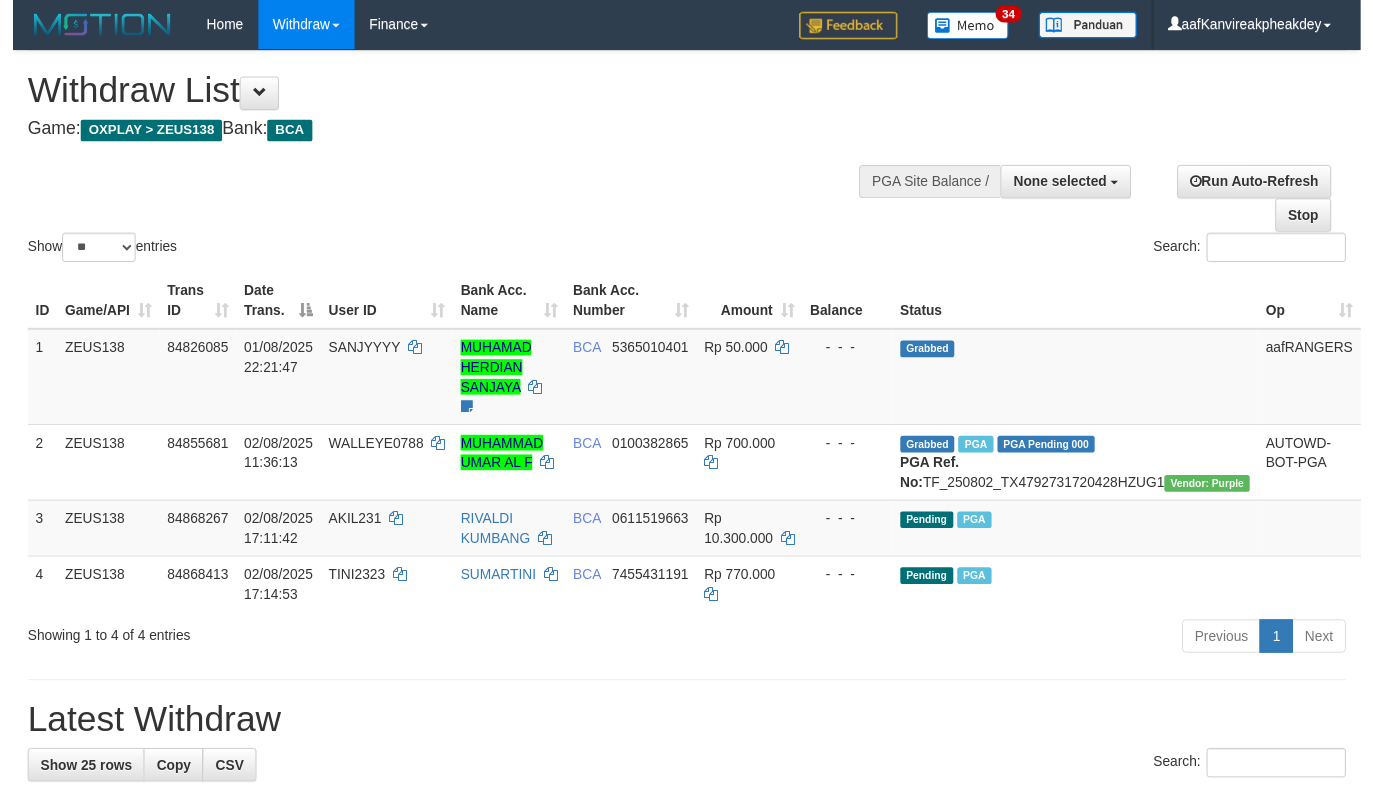 scroll, scrollTop: 267, scrollLeft: 0, axis: vertical 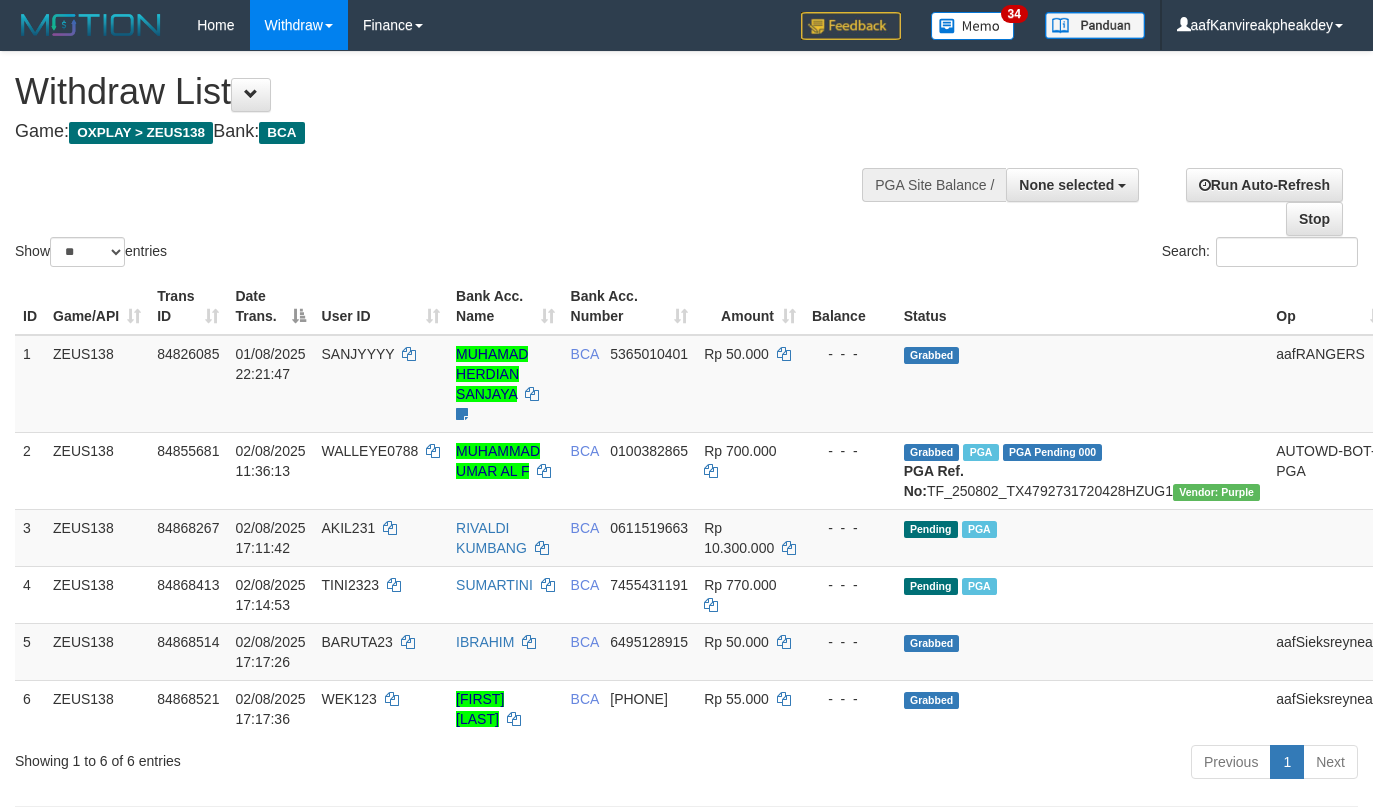 select 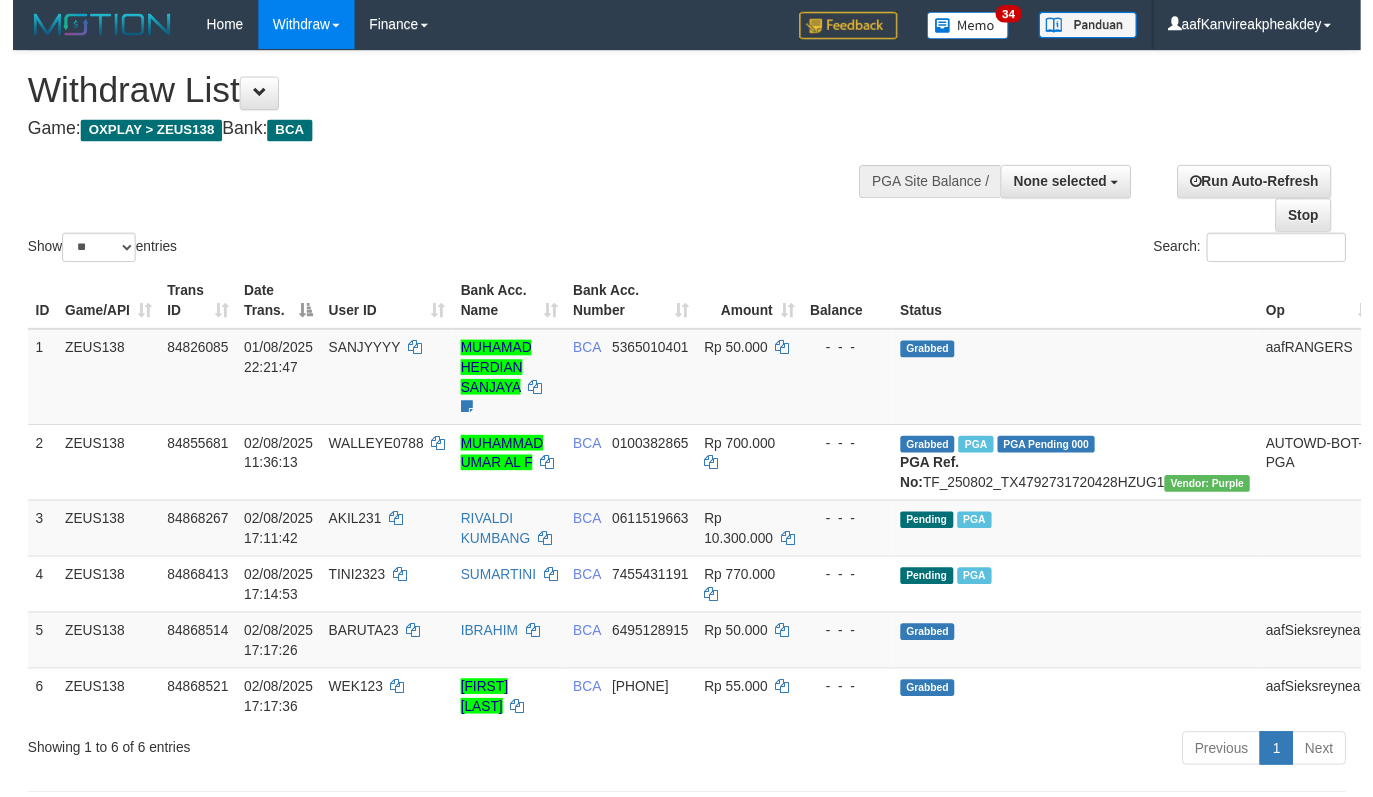 scroll, scrollTop: 267, scrollLeft: 0, axis: vertical 